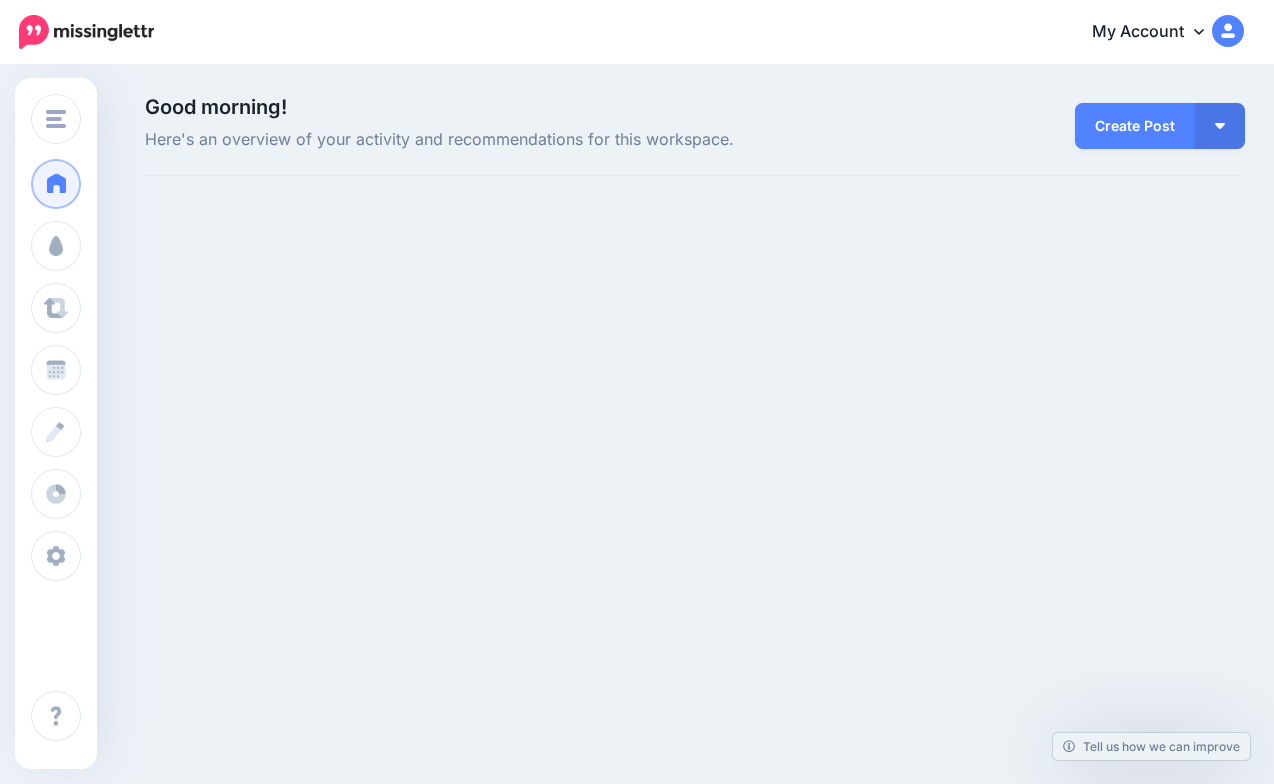 scroll, scrollTop: 0, scrollLeft: 0, axis: both 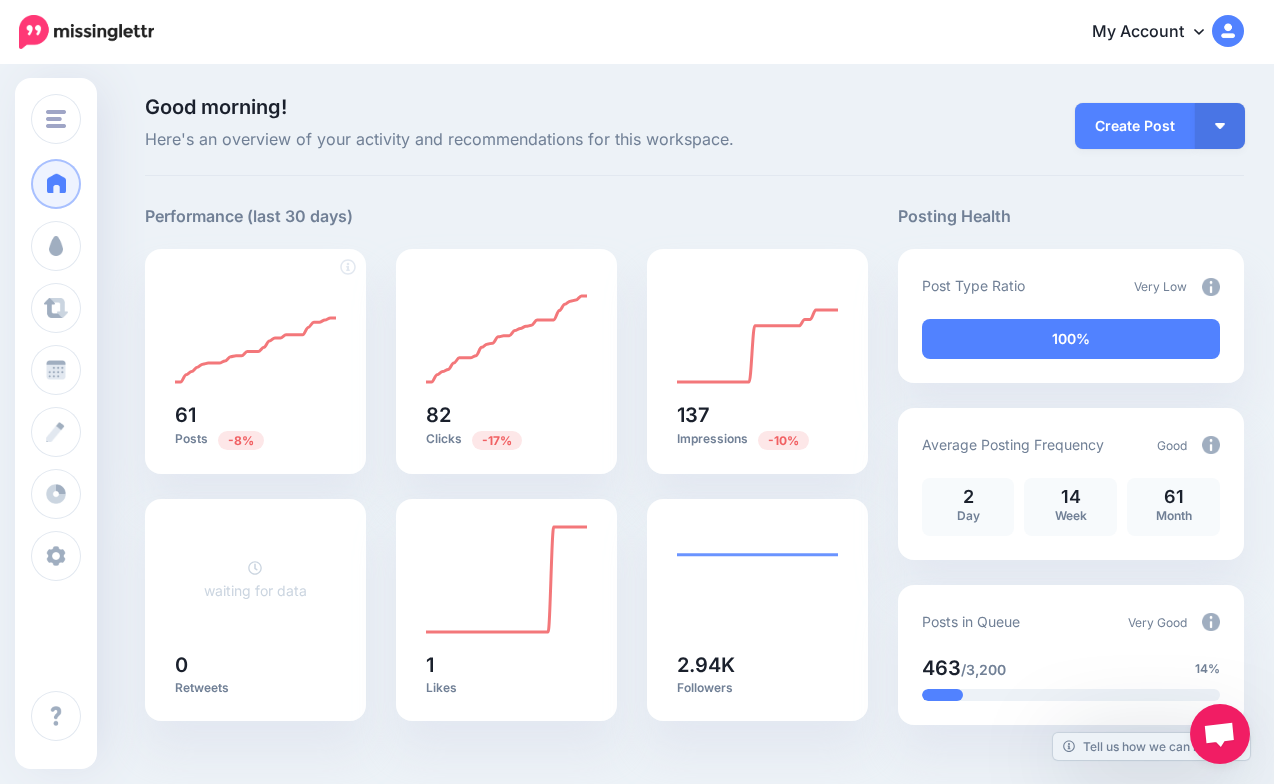 drag, startPoint x: 188, startPoint y: 426, endPoint x: 272, endPoint y: 455, distance: 88.86507 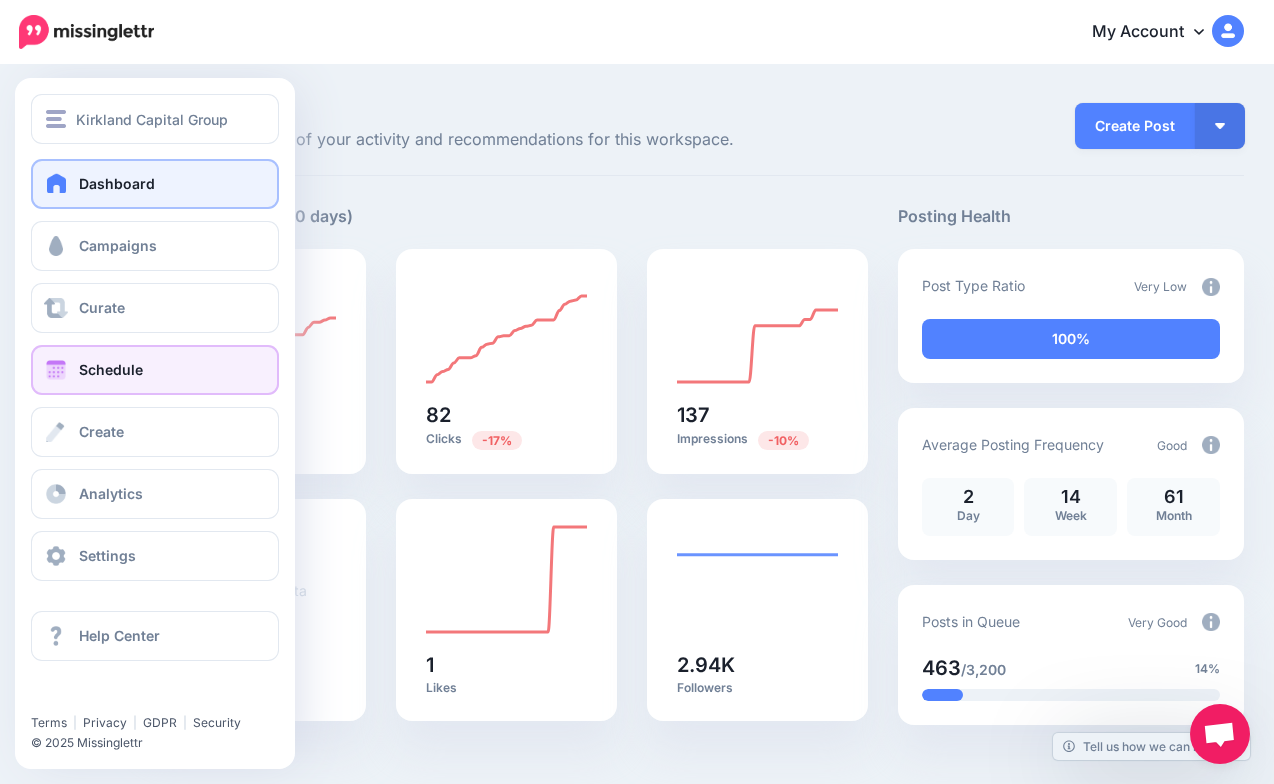 click on "Schedule" at bounding box center (111, 369) 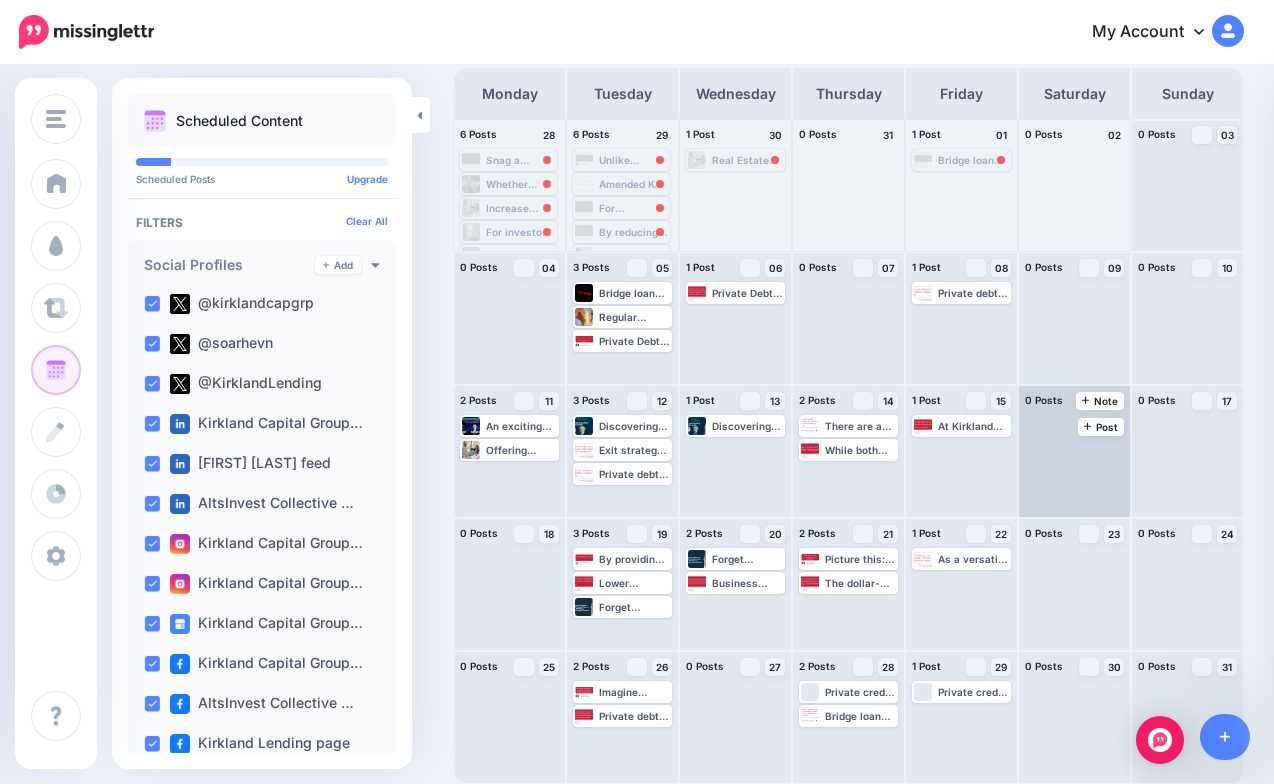 scroll, scrollTop: 0, scrollLeft: 0, axis: both 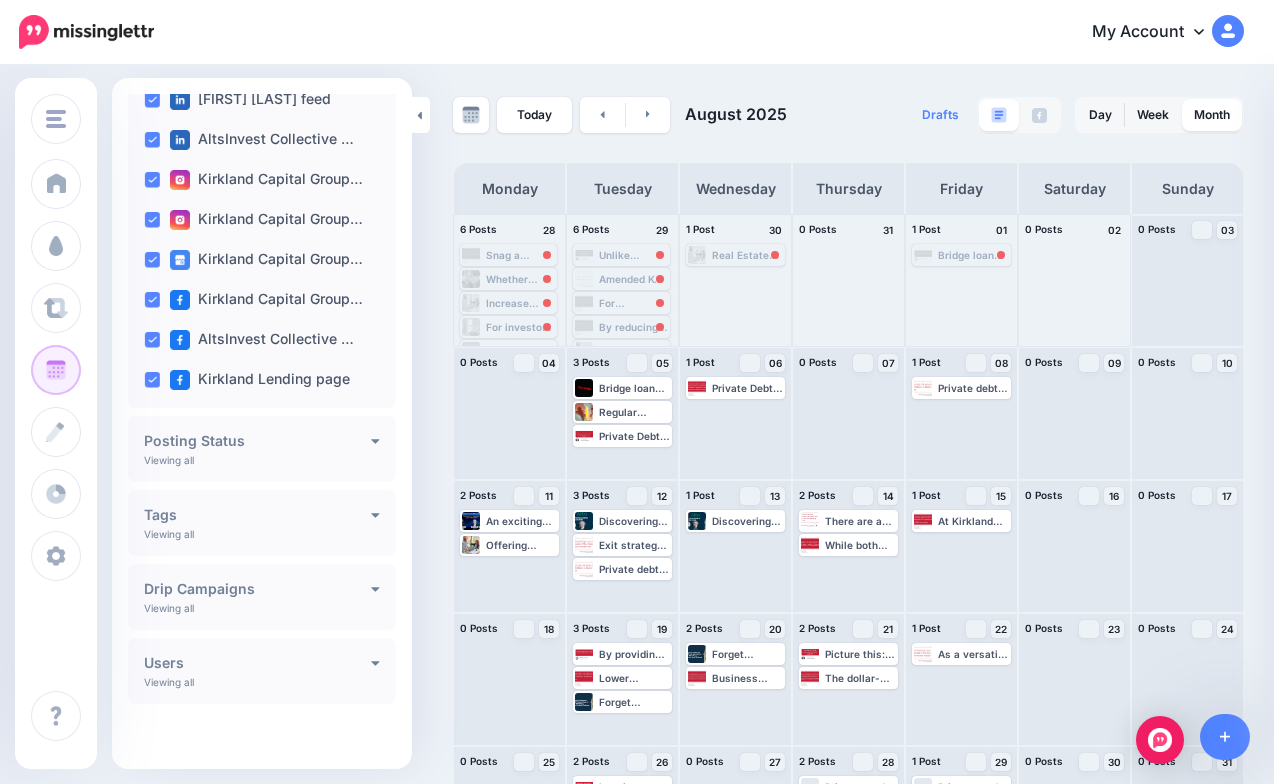 click on "Posting Status
Viewing all
Published
Scheduled
Awaiting Approval
Error" at bounding box center (262, 449) 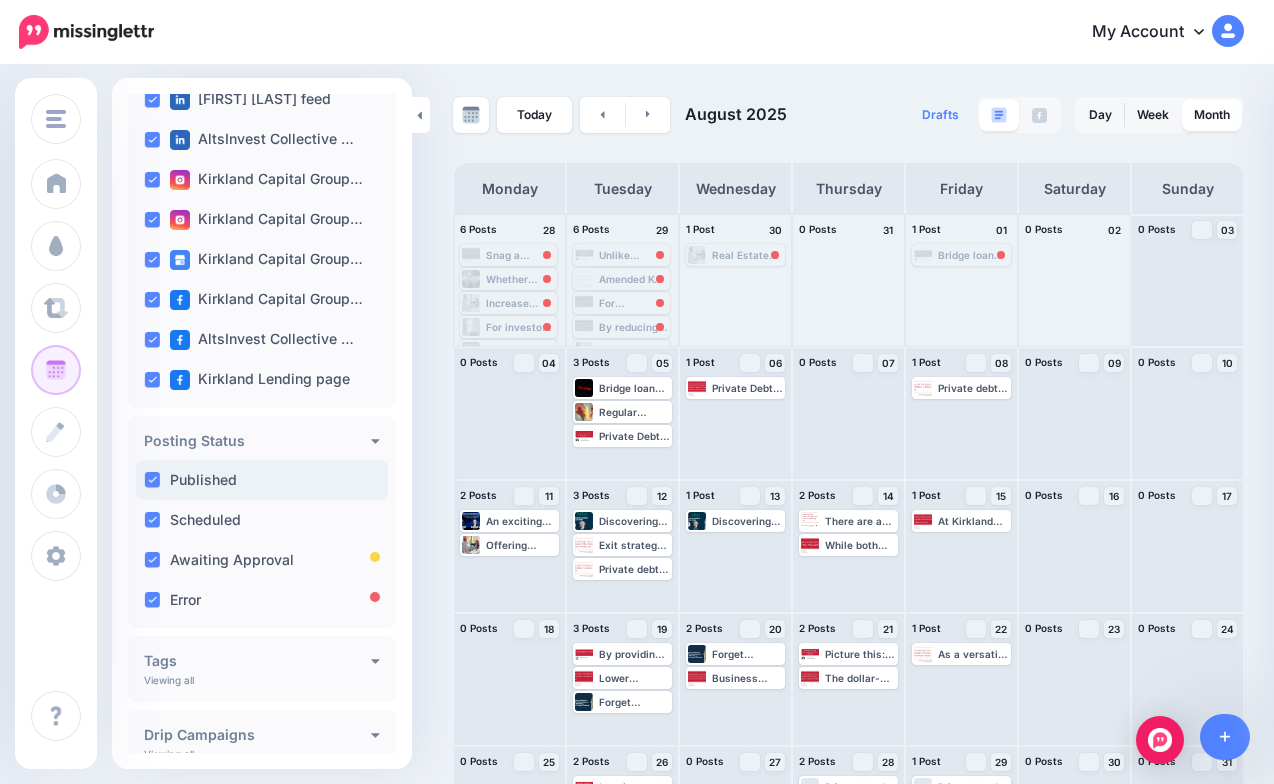 click on "Published" at bounding box center (262, 480) 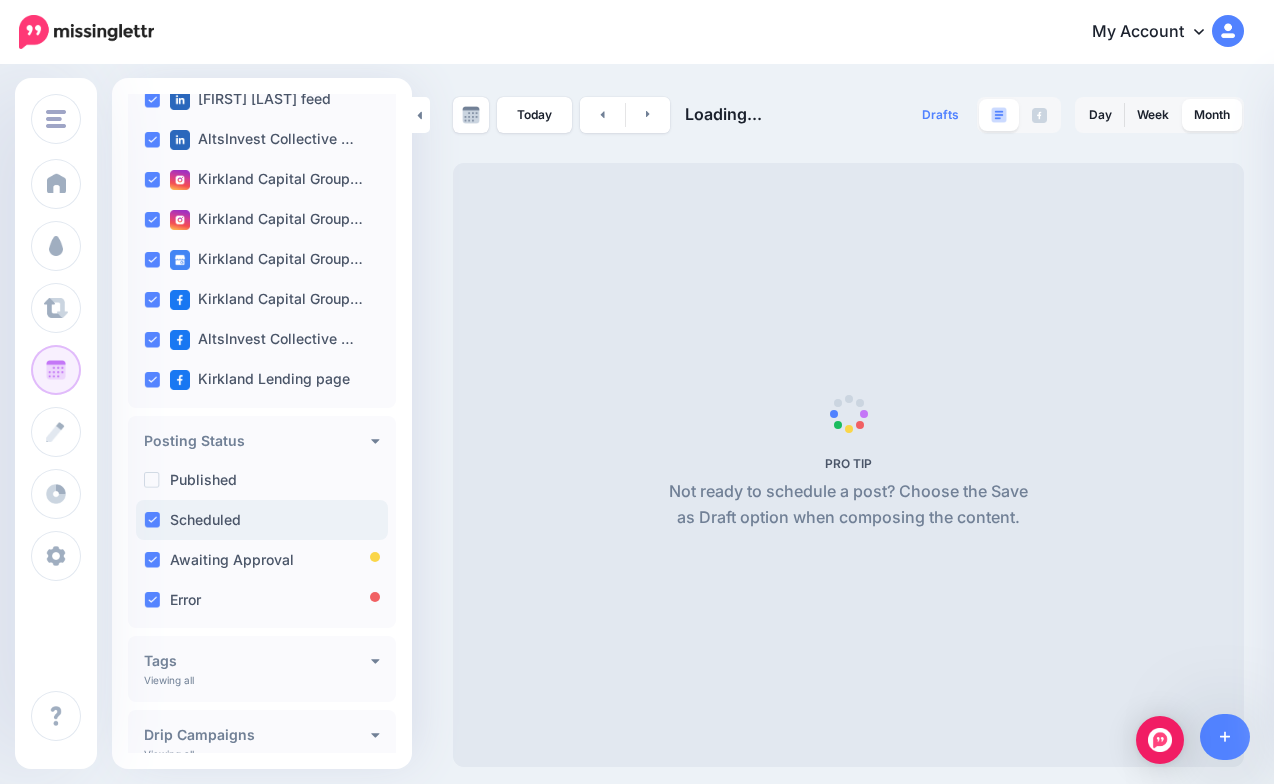 click on "Scheduled" at bounding box center (262, 520) 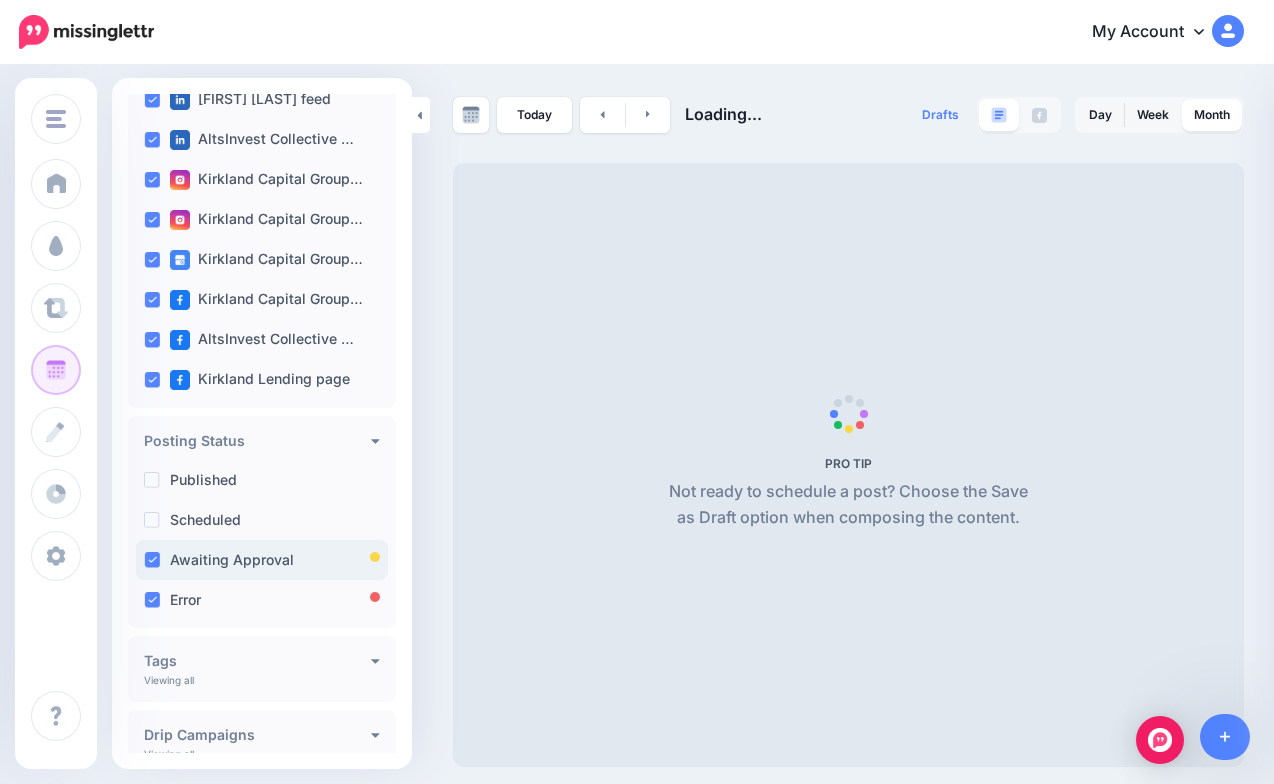 click on "Awaiting Approval" at bounding box center (232, 560) 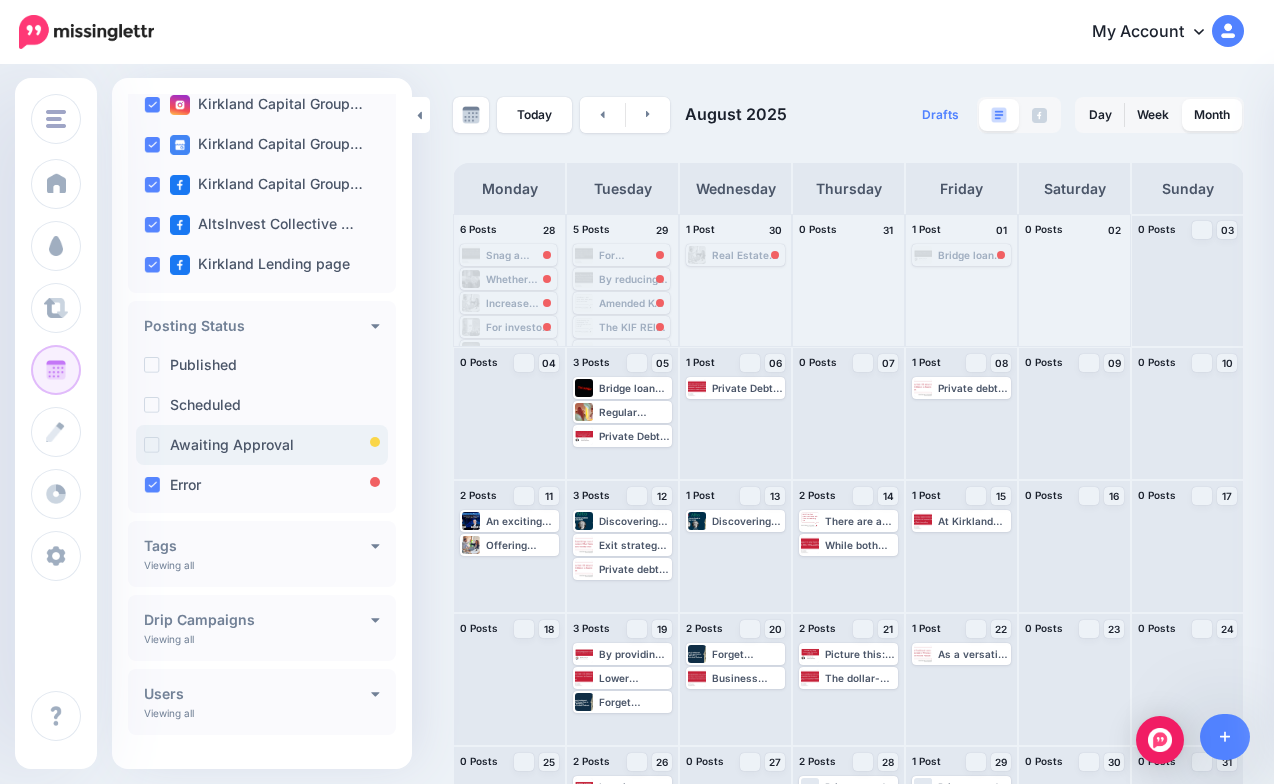 scroll, scrollTop: 510, scrollLeft: 0, axis: vertical 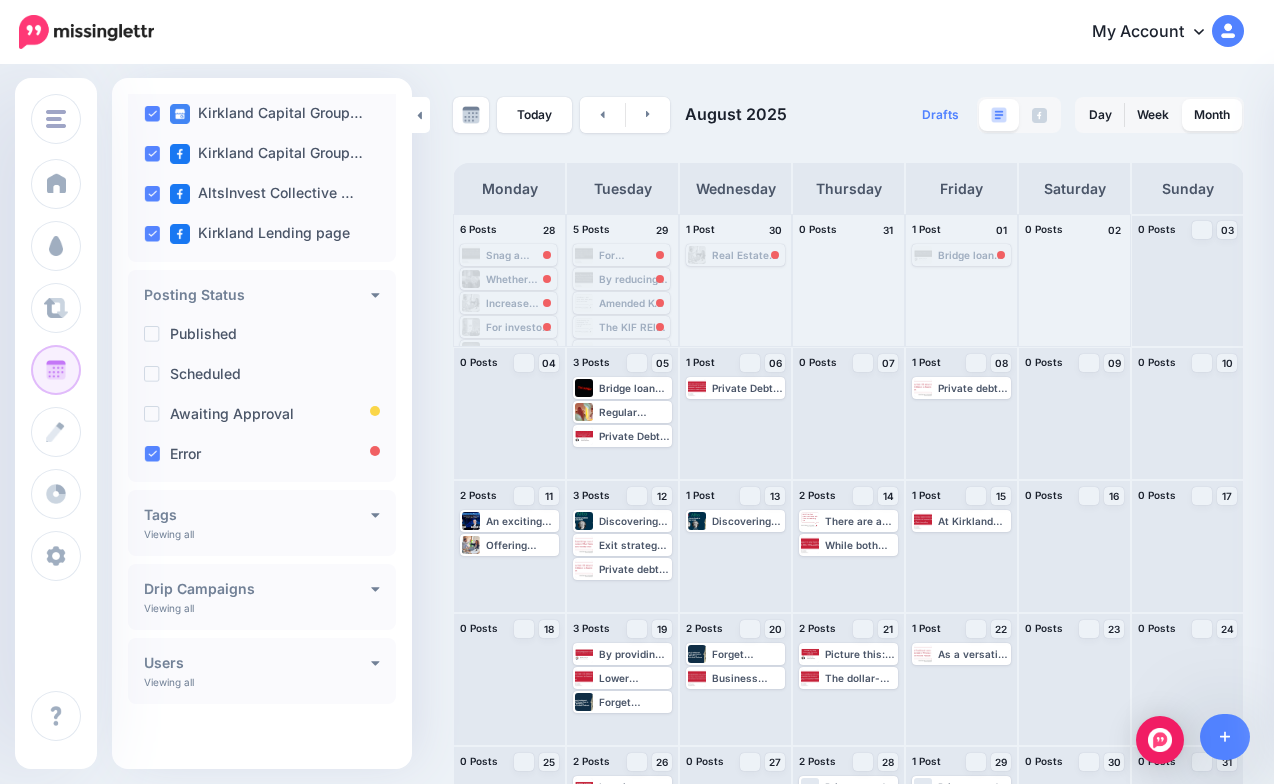 click on "Tags" at bounding box center [257, 515] 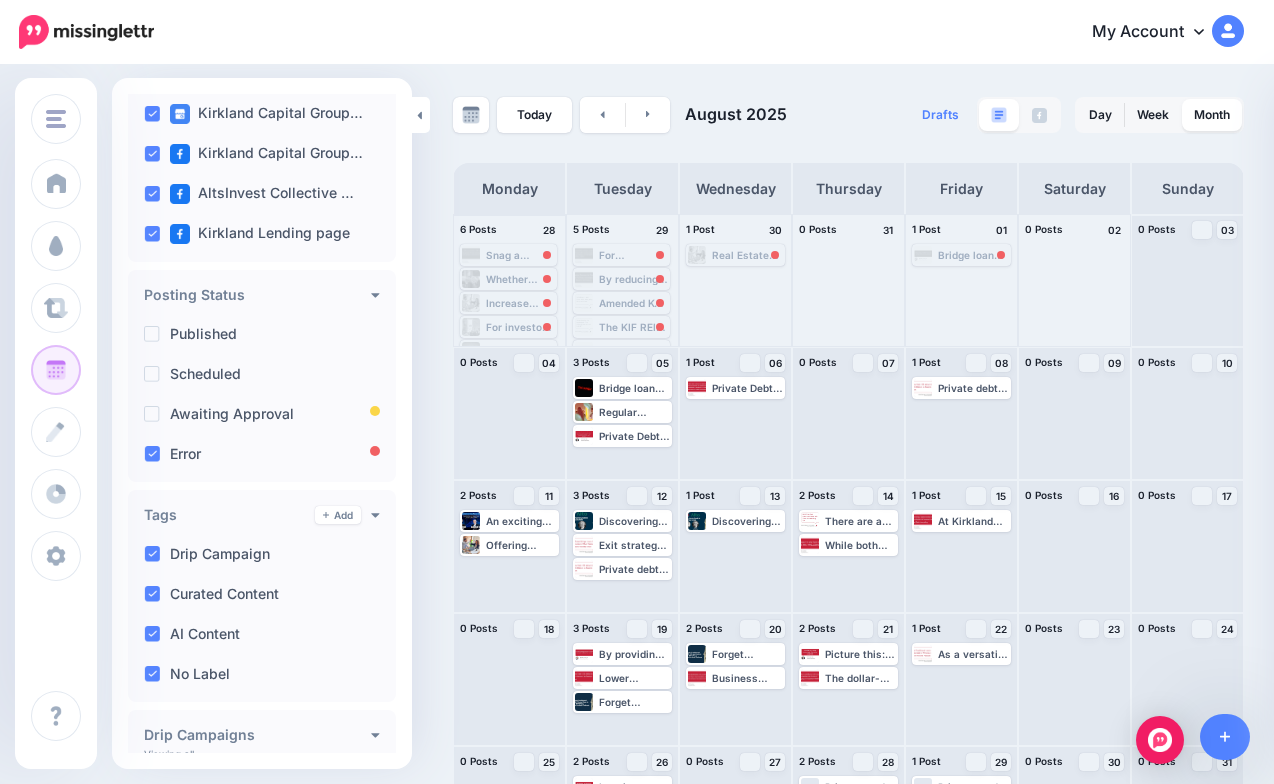 click on "6 Posts
28" at bounding box center [509, 230] 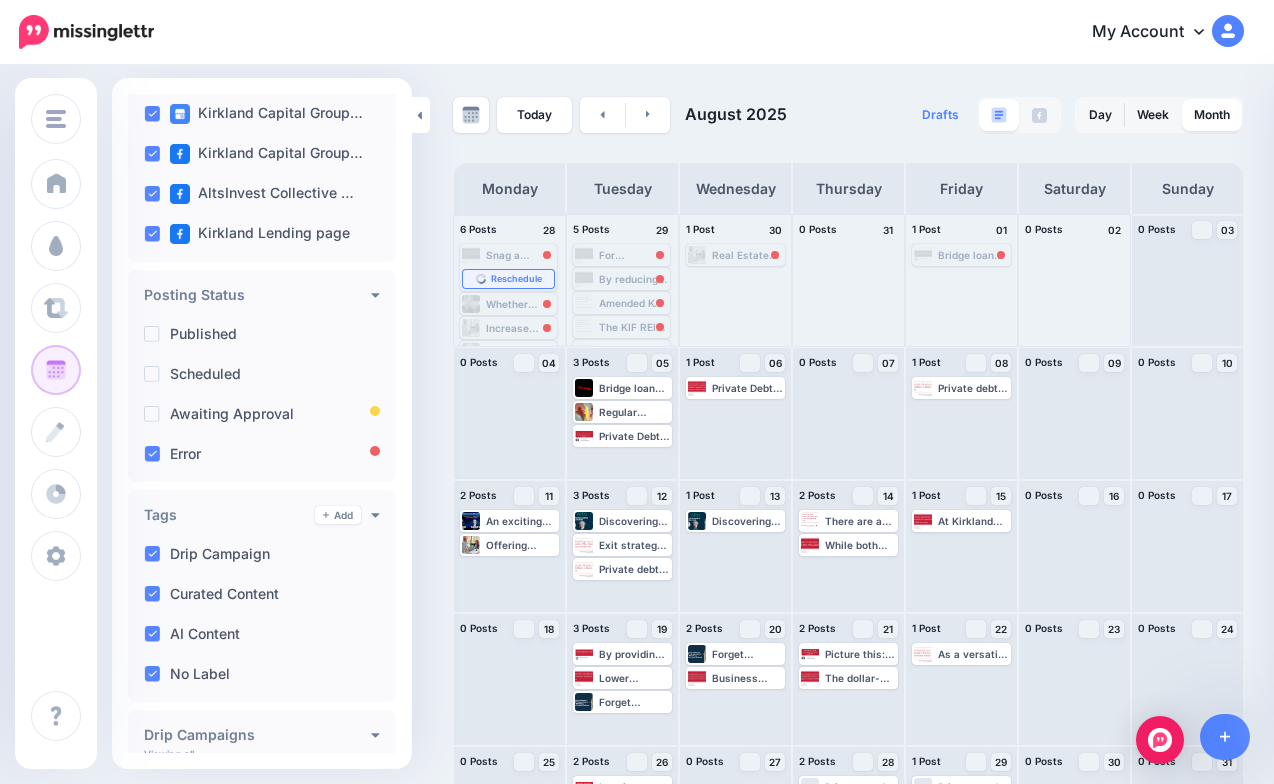 click on "Reschedule" at bounding box center [516, 279] 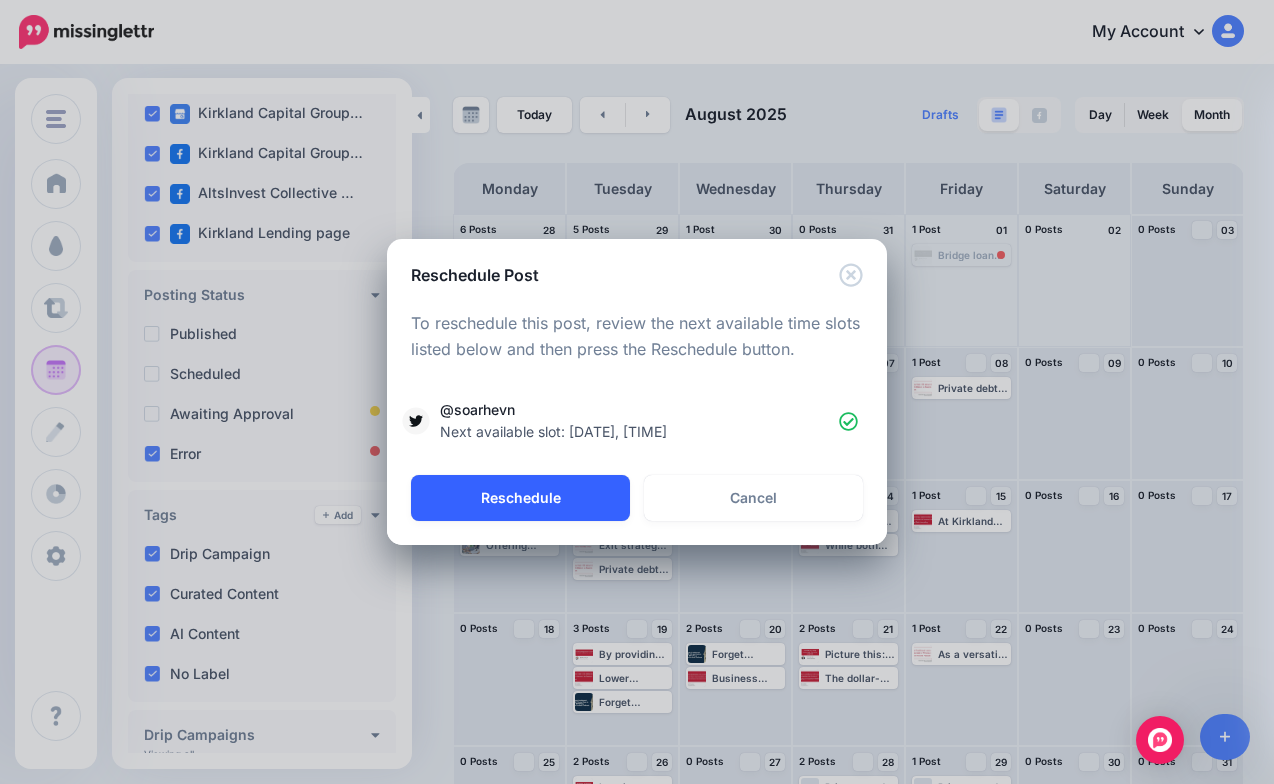 click on "Reschedule" at bounding box center (520, 498) 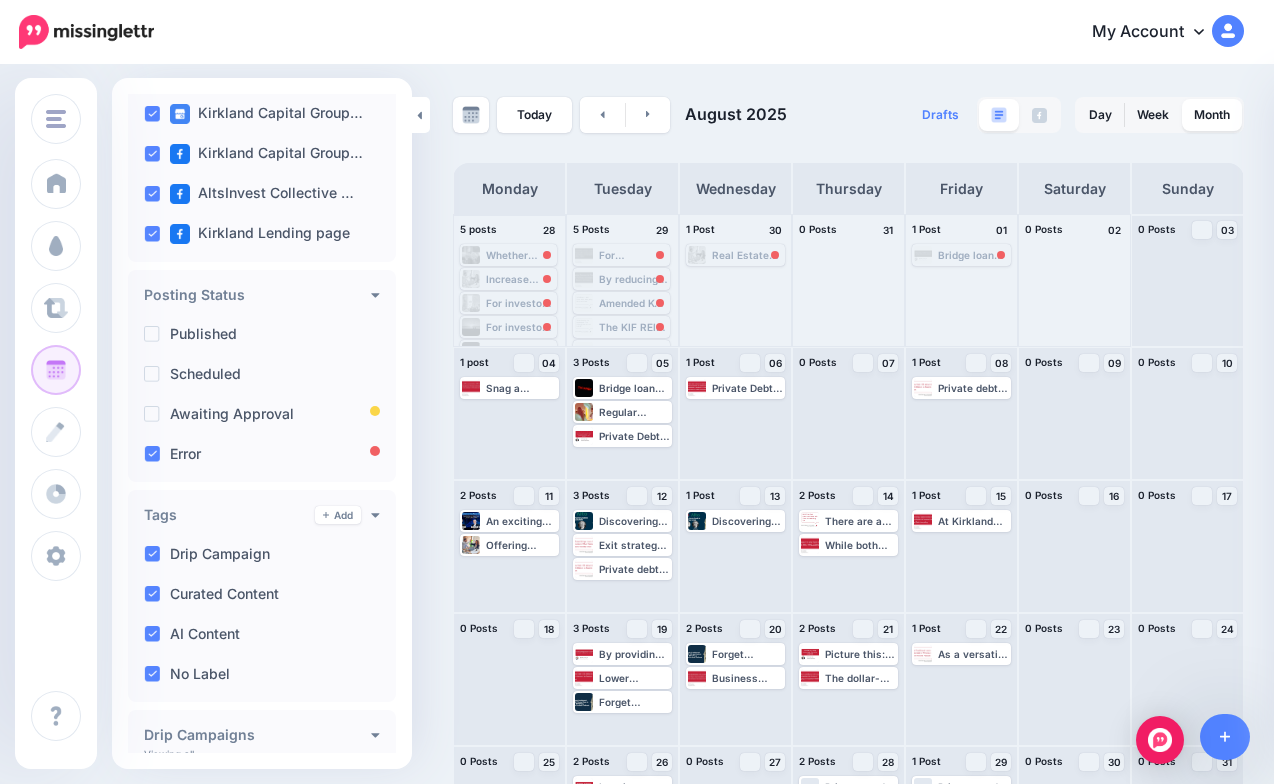 click on "Whether you’re a fund manager seeking allocators or an investor evaluating new opportunities, the right connections can save time, unlock resources, and provide clarity in an often opaque industry. Learn more 👉 https://lttr.ai/Ag4H6 #DueDiligence #StrategicNetworking" at bounding box center (520, 255) 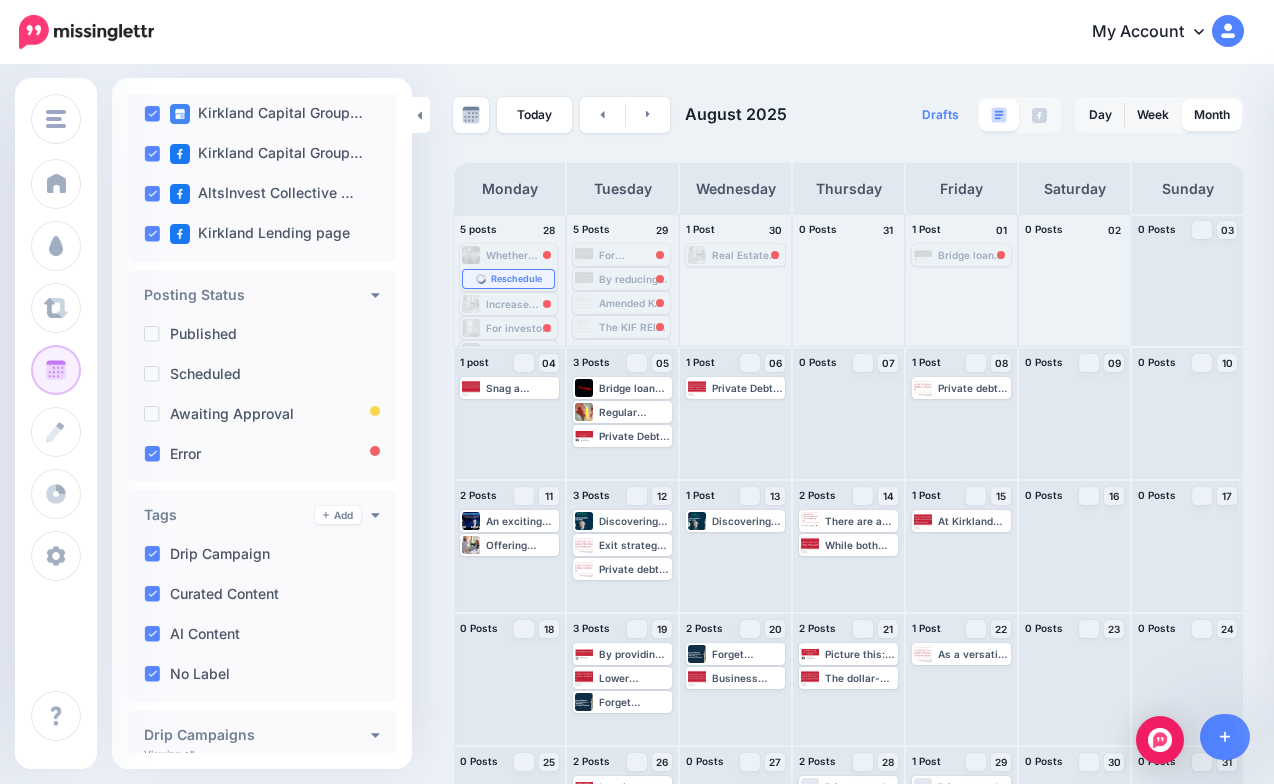 click on "Reschedule" at bounding box center (516, 279) 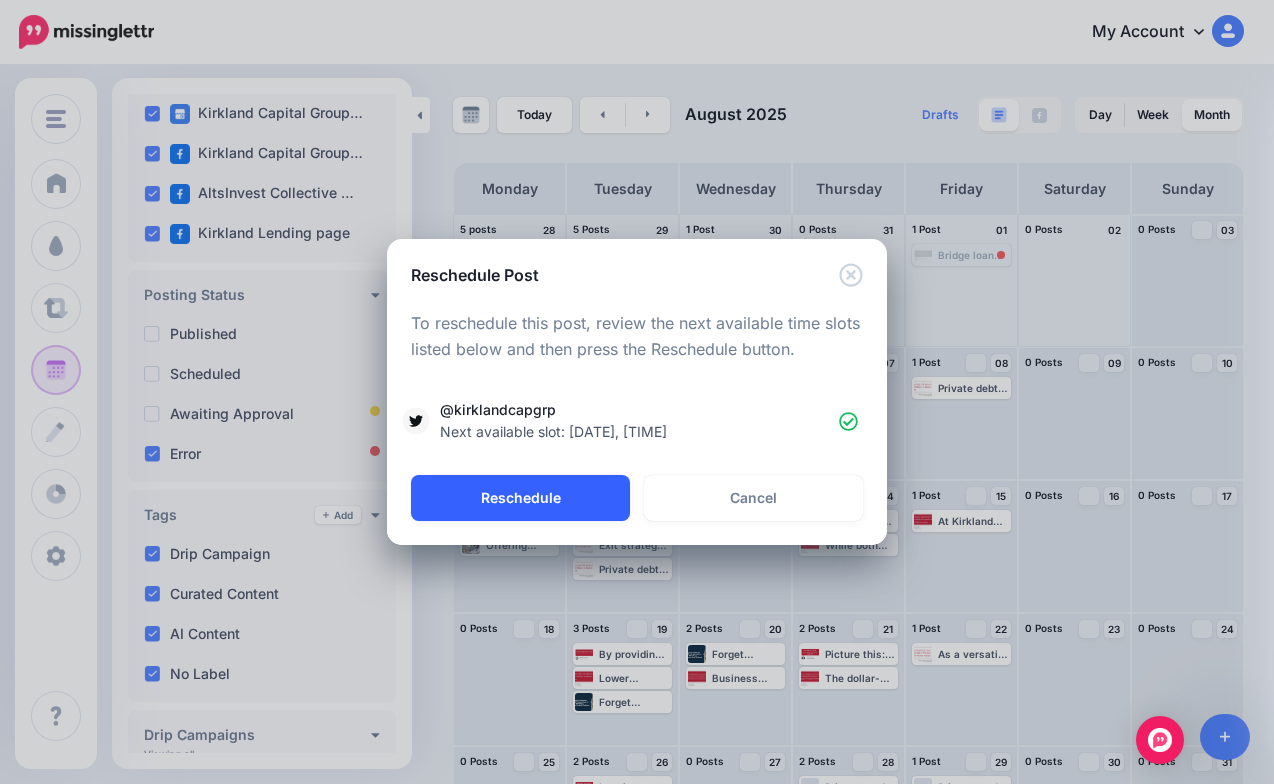click on "Reschedule" at bounding box center [520, 498] 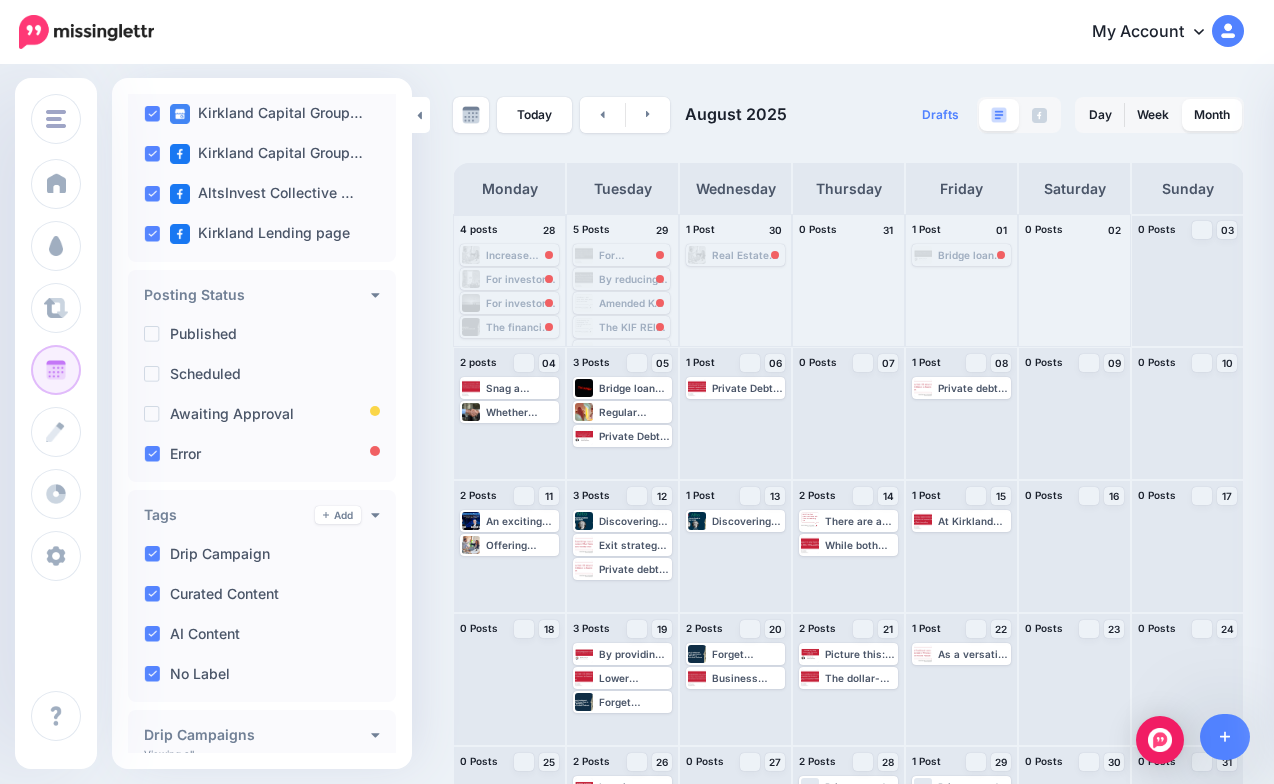 click on "Increase Commercial Real Estate Purchase Leverage with Seller Second Carrybacks ▸ https://lttr.ai/AbLTq #CommercialLoanBroker #privatelending #SellerCarry #HighLtvRatio" at bounding box center [521, 255] 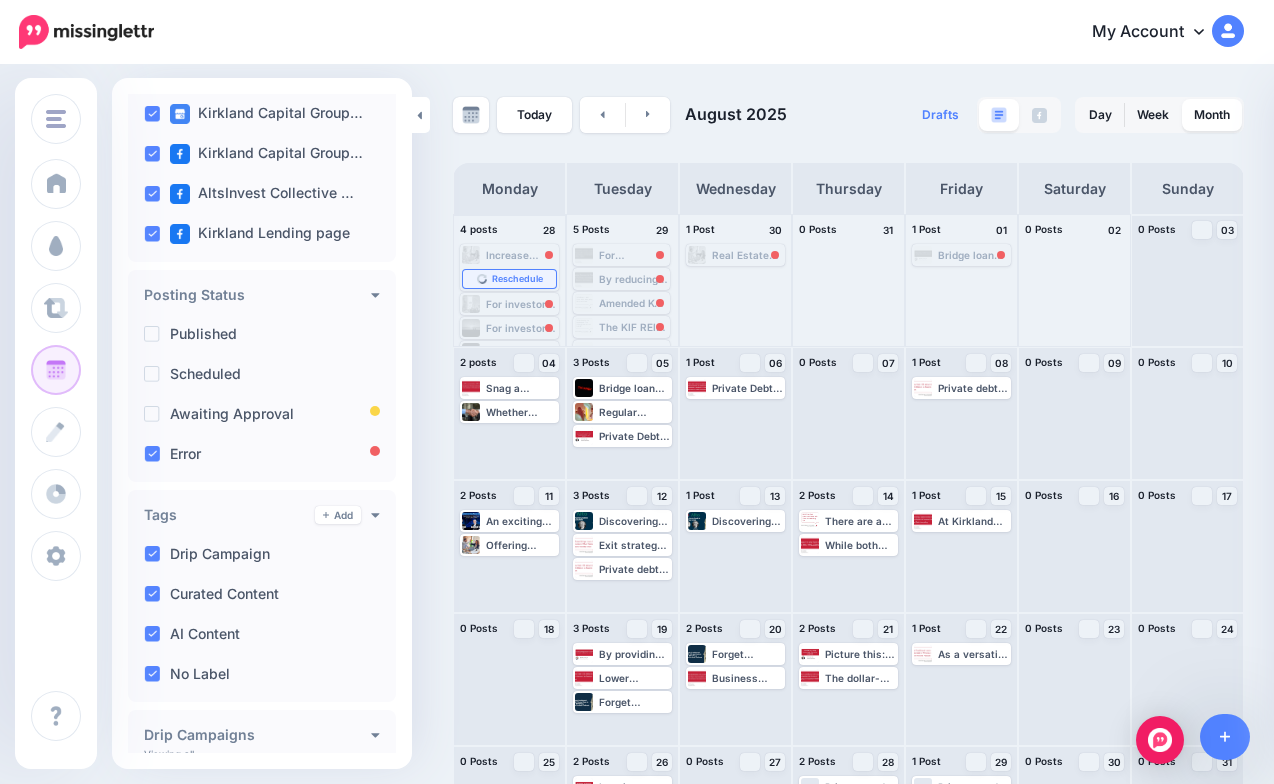 click on "Reschedule" at bounding box center [517, 279] 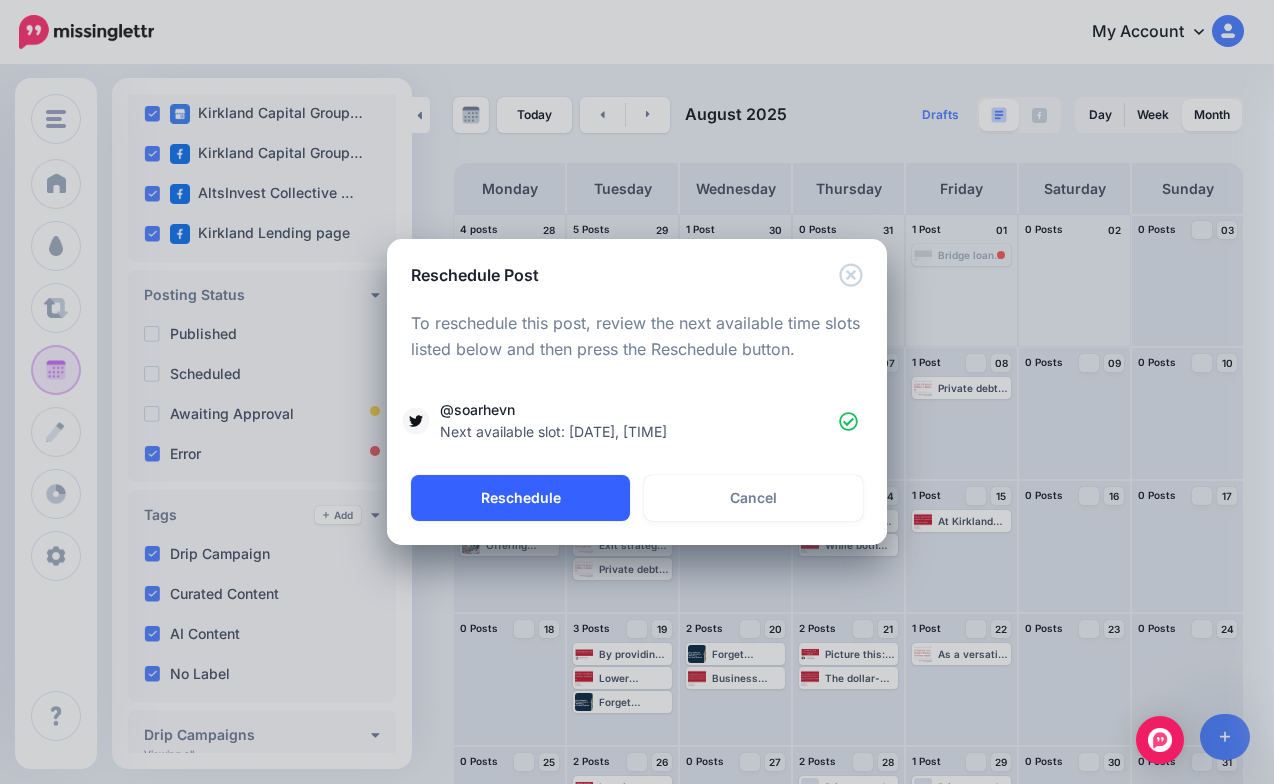 click on "Reschedule" at bounding box center (520, 498) 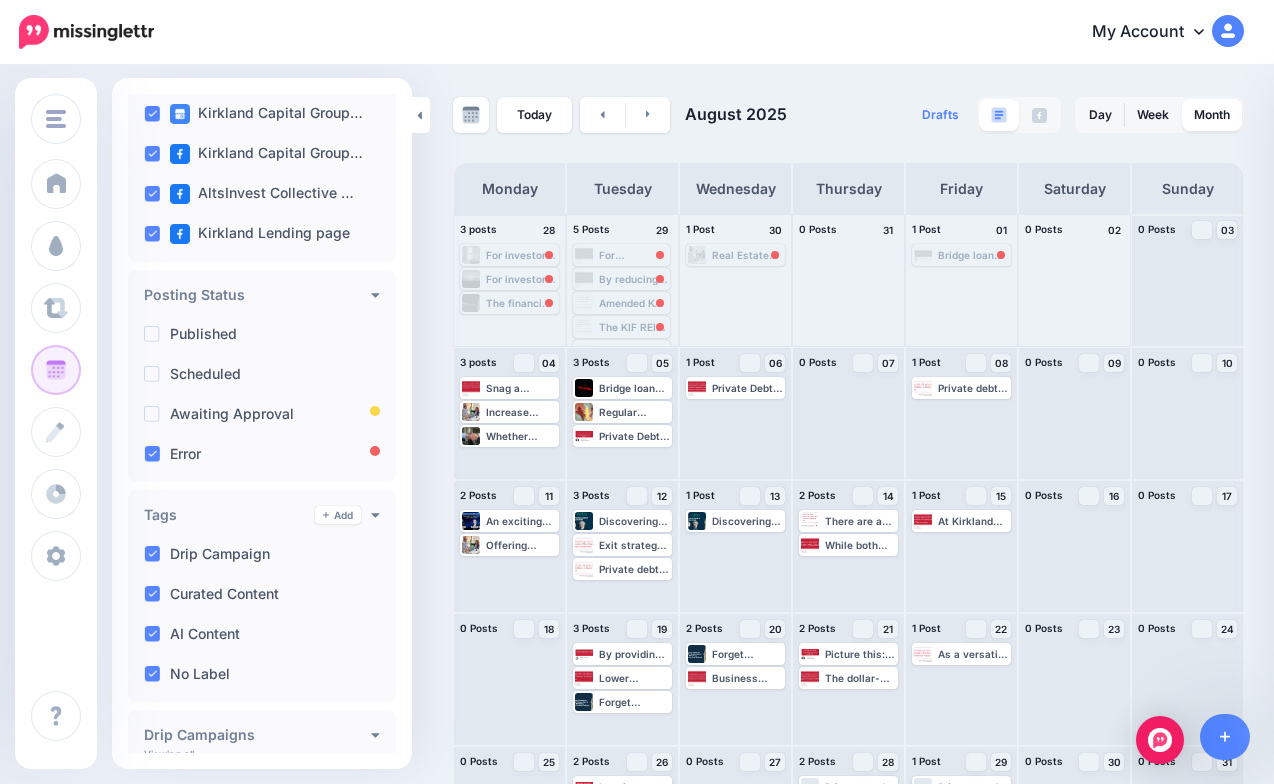 click on "For investors looking to enhance their returns and diversify their portfolios, private debt in real estate offers a compelling opportunity. Learn more 👉 https://lttr.ai/AgK1K #PrivateCredit #passiveincome #LowerRisk" at bounding box center [521, 255] 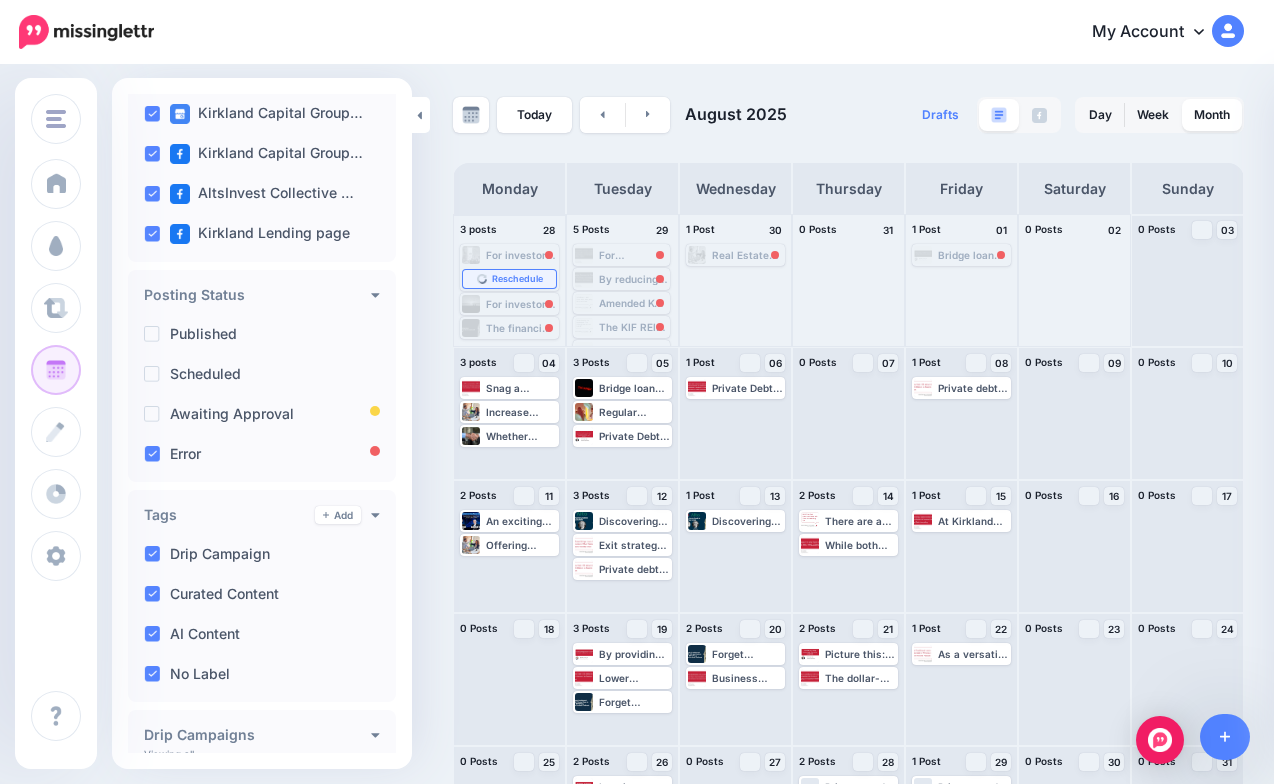 click on "Reschedule" at bounding box center [517, 279] 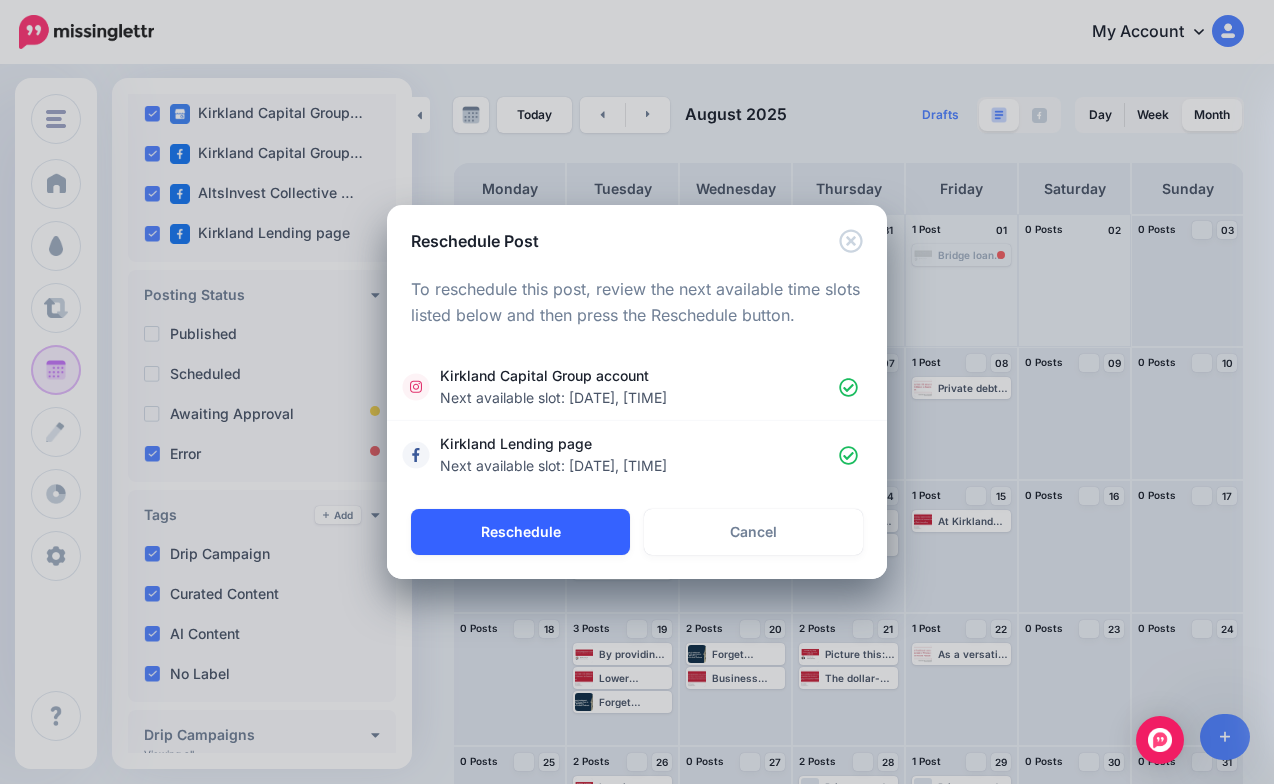 click on "Reschedule" at bounding box center [520, 532] 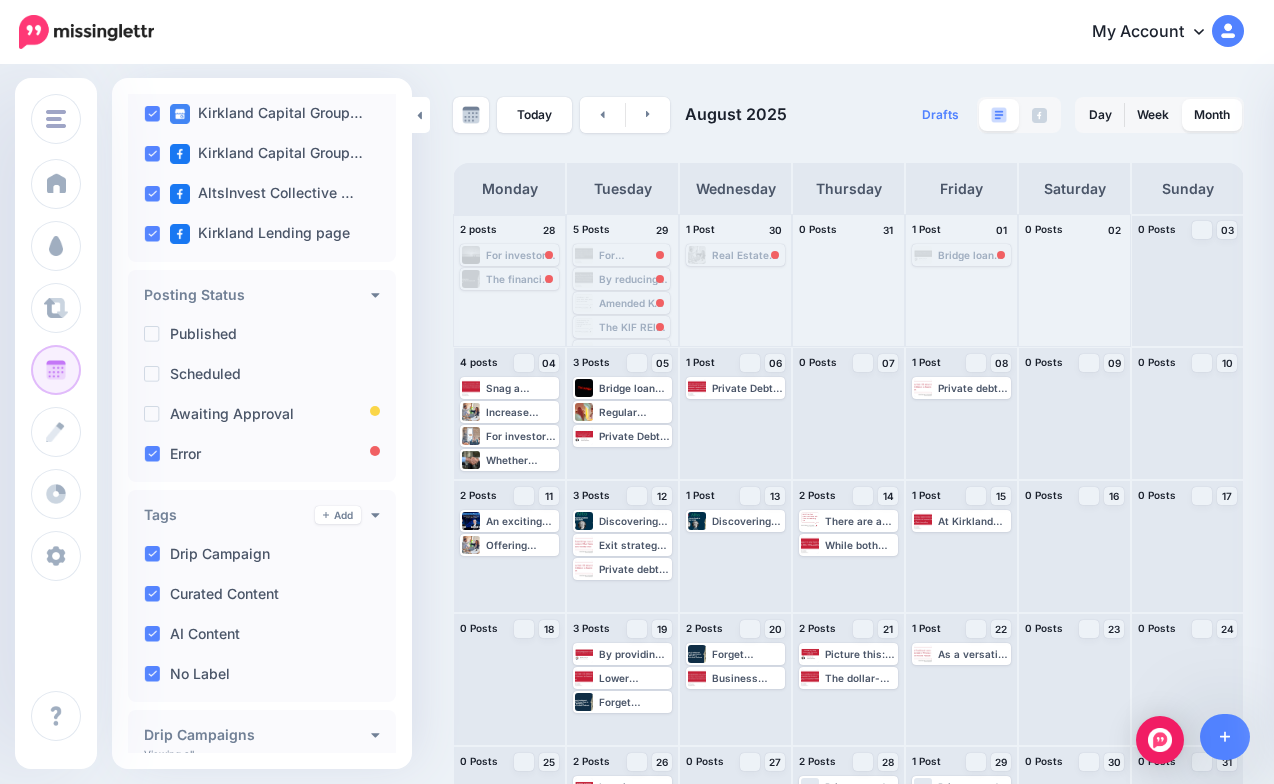click on "For investors looking to maximize their retirement savings and have more control over their investments, self-directed 401(k) is a superior choice. Learn more 👉 https://lttr.ai/AgcY3 #SelfDirected401KPlan #AlternativeInvestments #RetirementSavings #ConsistentCashFlow" at bounding box center (521, 255) 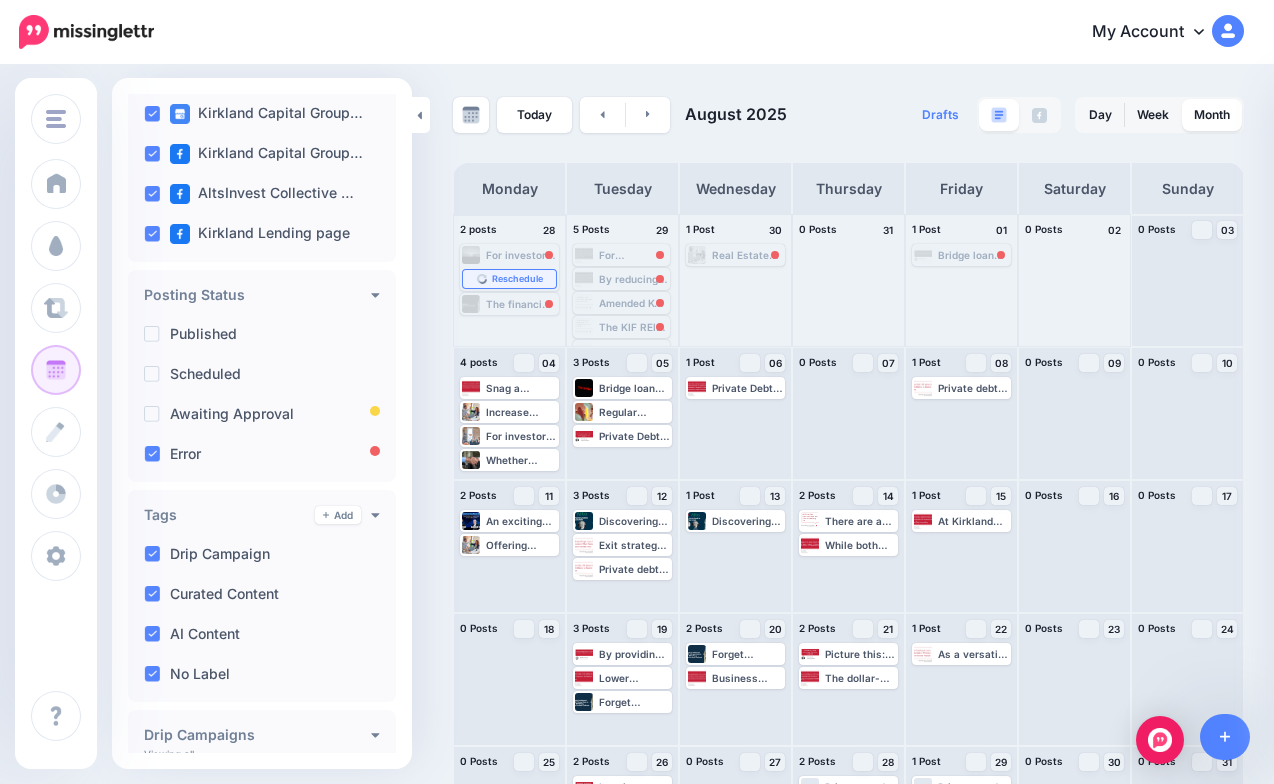click on "Reschedule" at bounding box center (517, 279) 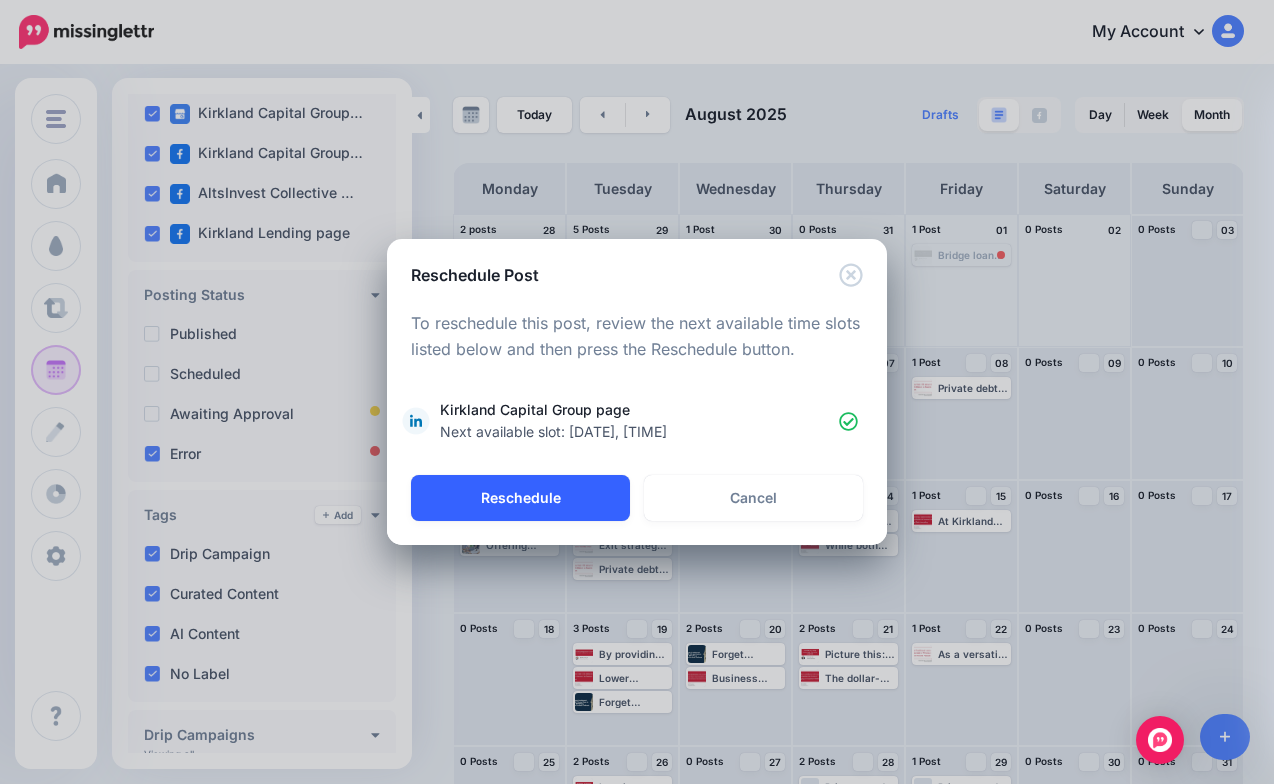 click on "Reschedule" at bounding box center (520, 498) 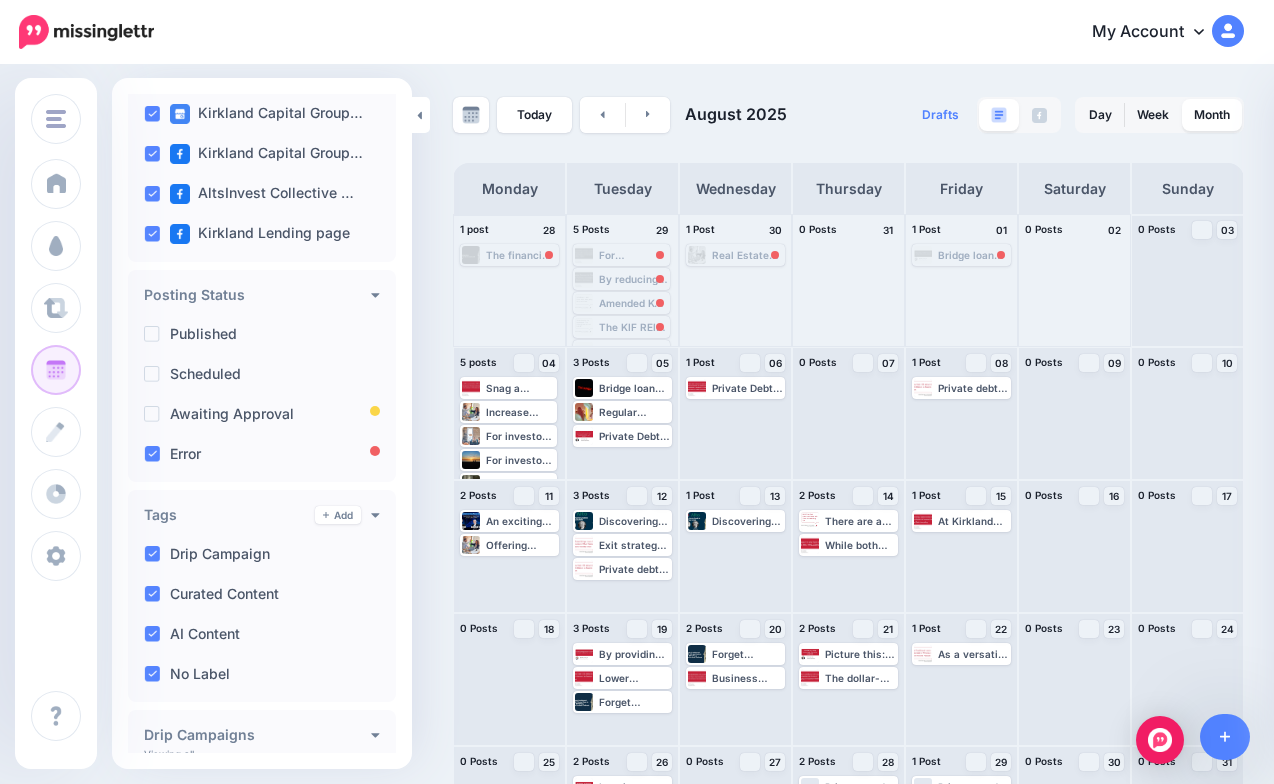 click on "The financial crisis taught us that robust operational processes are just as crucial as good investment decisions. Learn more 👉 https://lttr.ai/AfreZ #DueDiligence #NavigatingDueDiligence #InvestmentStrategy" at bounding box center (521, 255) 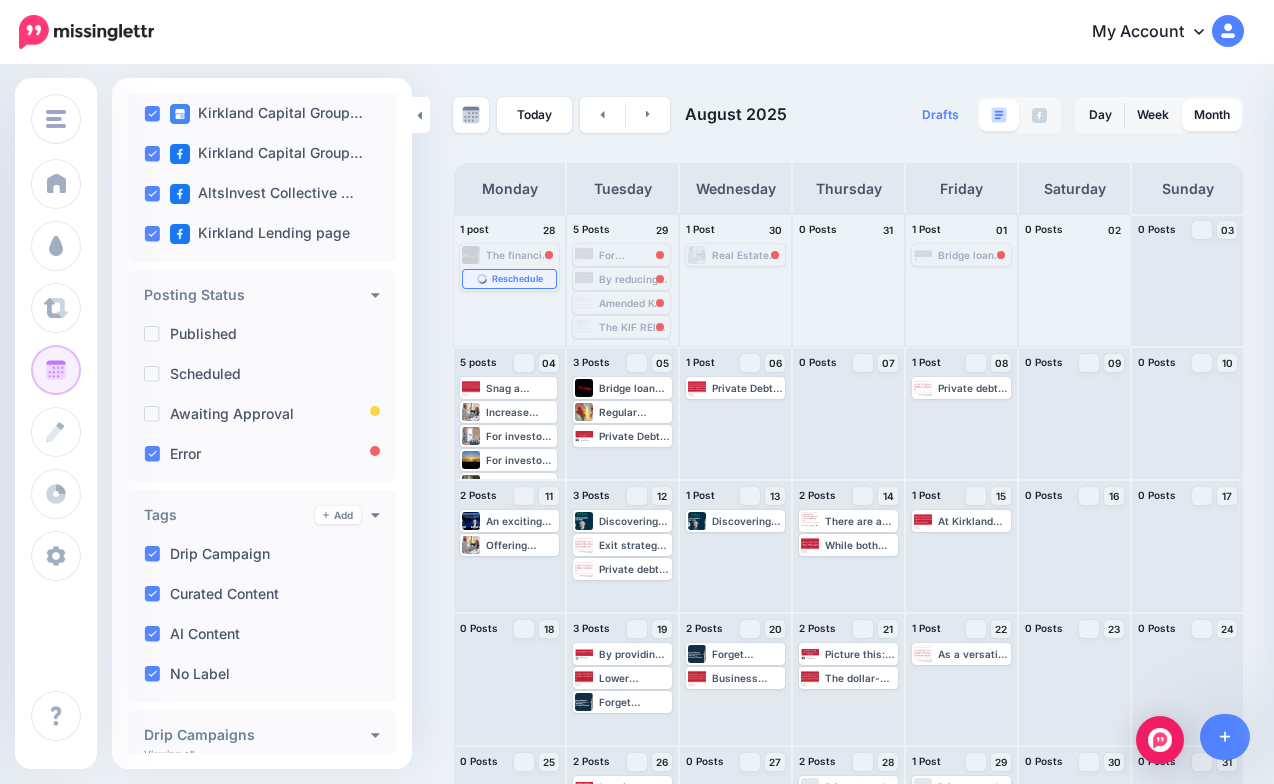 click on "Reschedule" at bounding box center [517, 279] 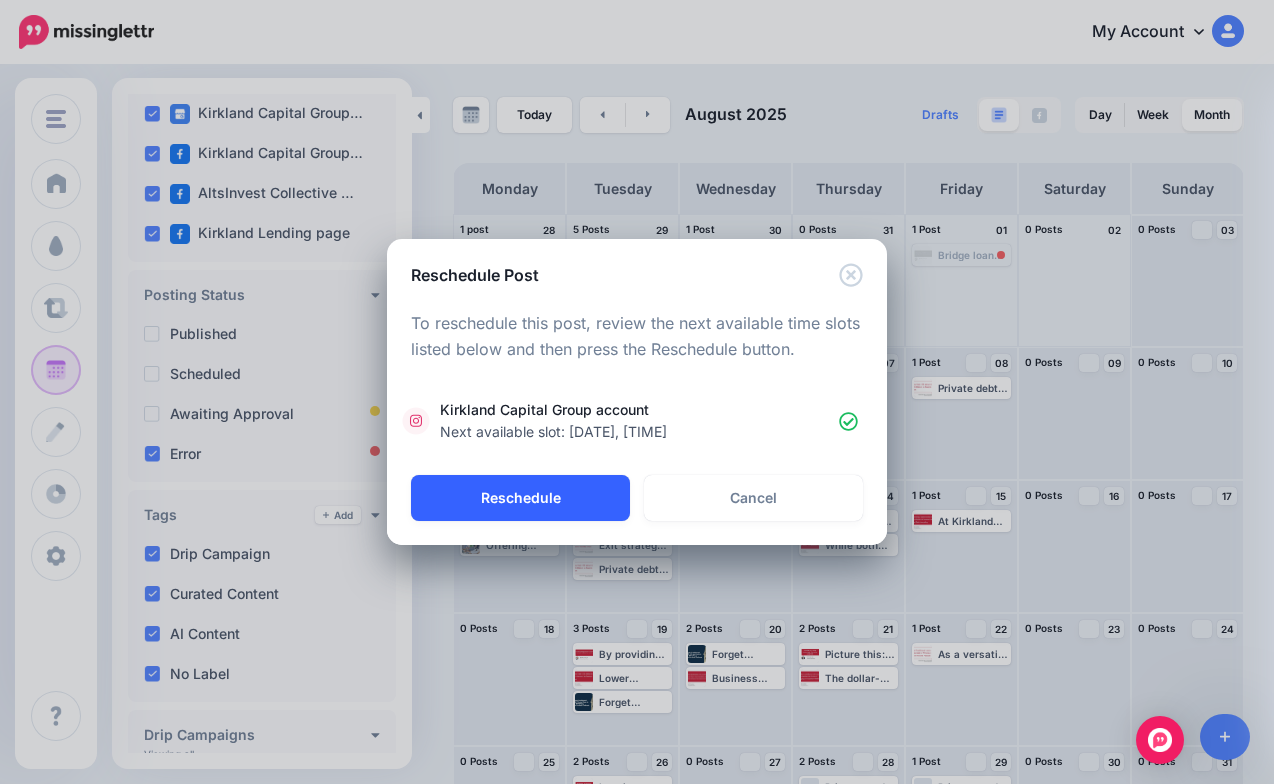 click on "Reschedule" at bounding box center [520, 498] 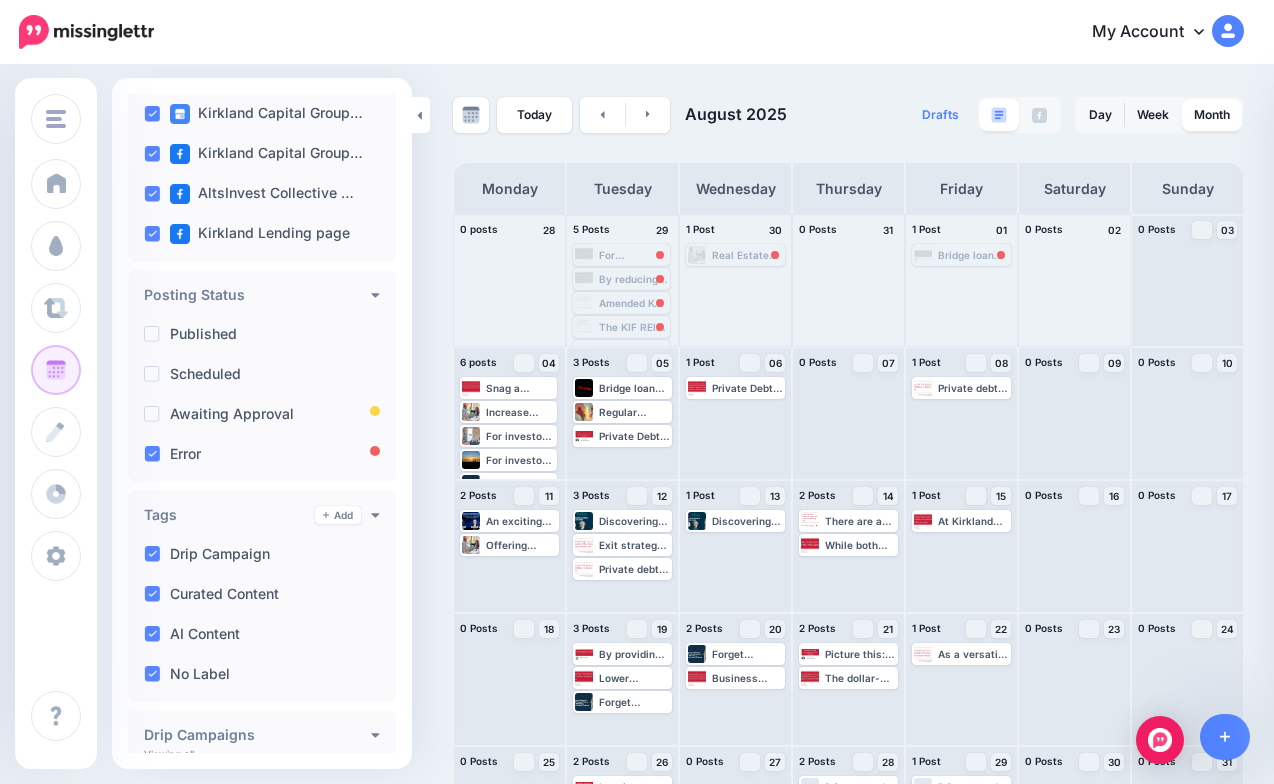 click on "For commercial loan brokers, mastering the integration of seller second carrybacks into financing strategies can distinguish them in a competitive market. Learn more 👉 https://lttr.ai/AbLTq #CommercialLoanBroker #privatelending #SellerCarry #HighLtvRatio" at bounding box center [633, 255] 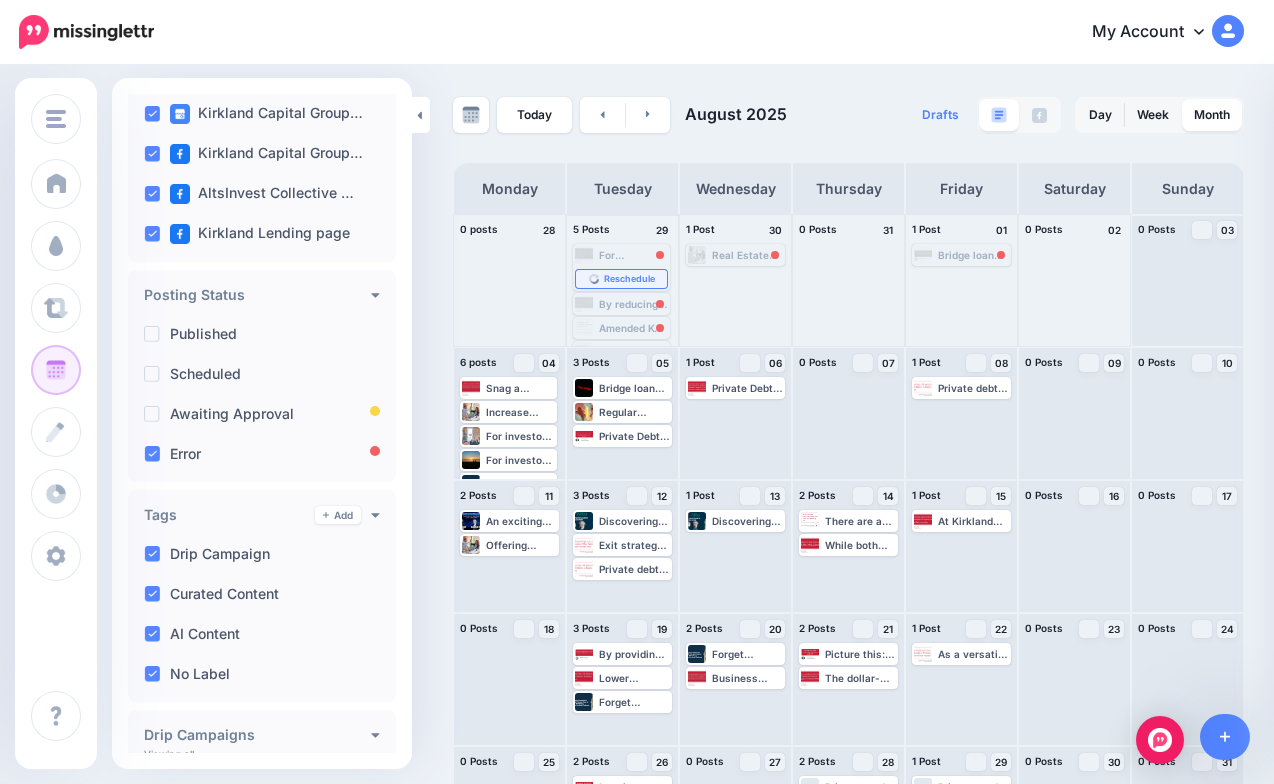 click on "Reschedule" at bounding box center [621, 279] 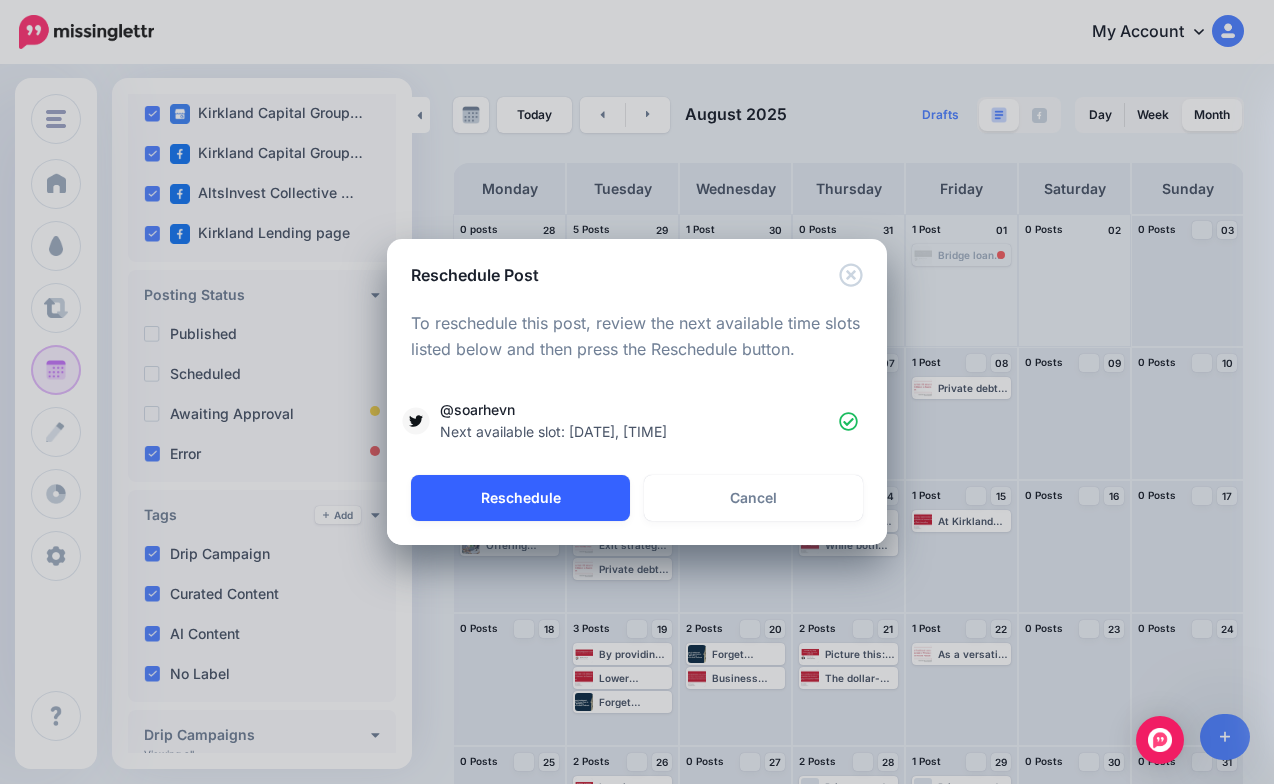 click on "Reschedule" at bounding box center [520, 498] 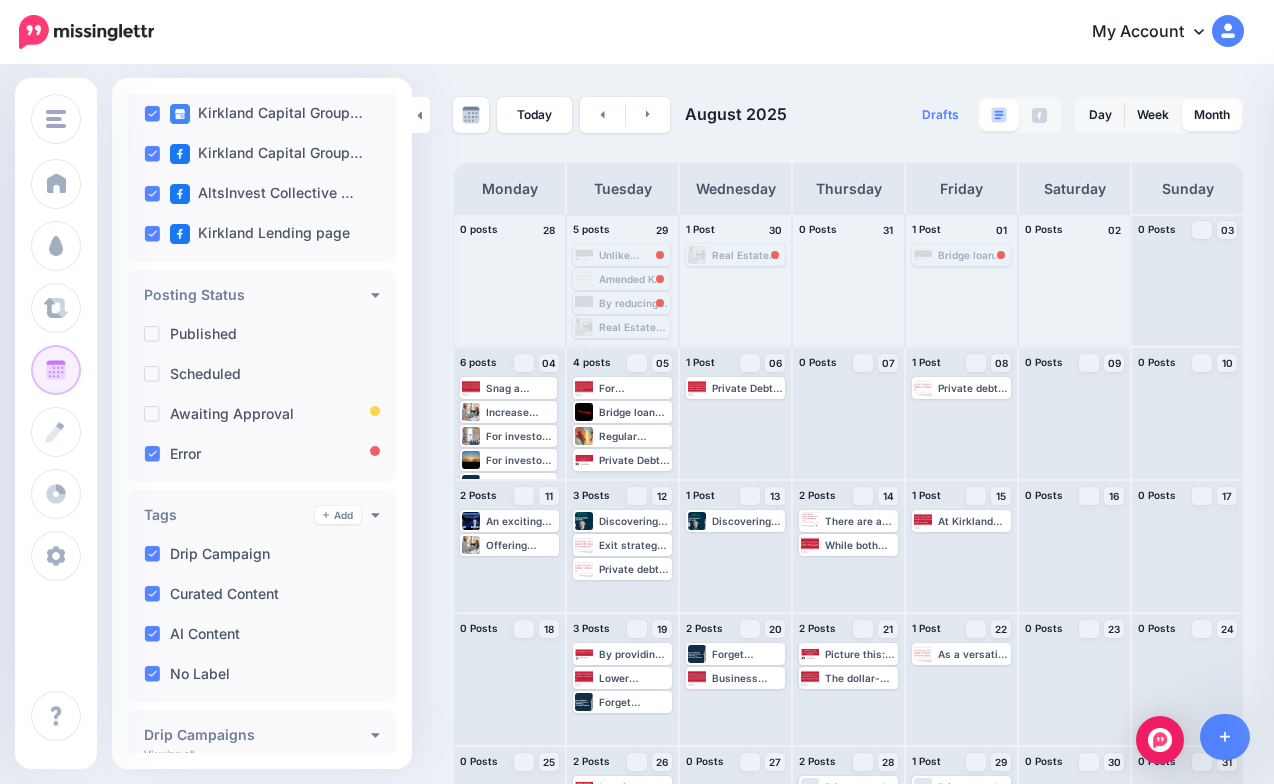 click on "Unlike traditional investments, alternatives often require in-depth due diligence, niche expertise, and a level of trust that only comes from meaningful connections. Learn more 👉 https://lttr.ai/AgTRR #DueDiligence #StrategicNetworking #AlternativeInvestments" at bounding box center [633, 255] 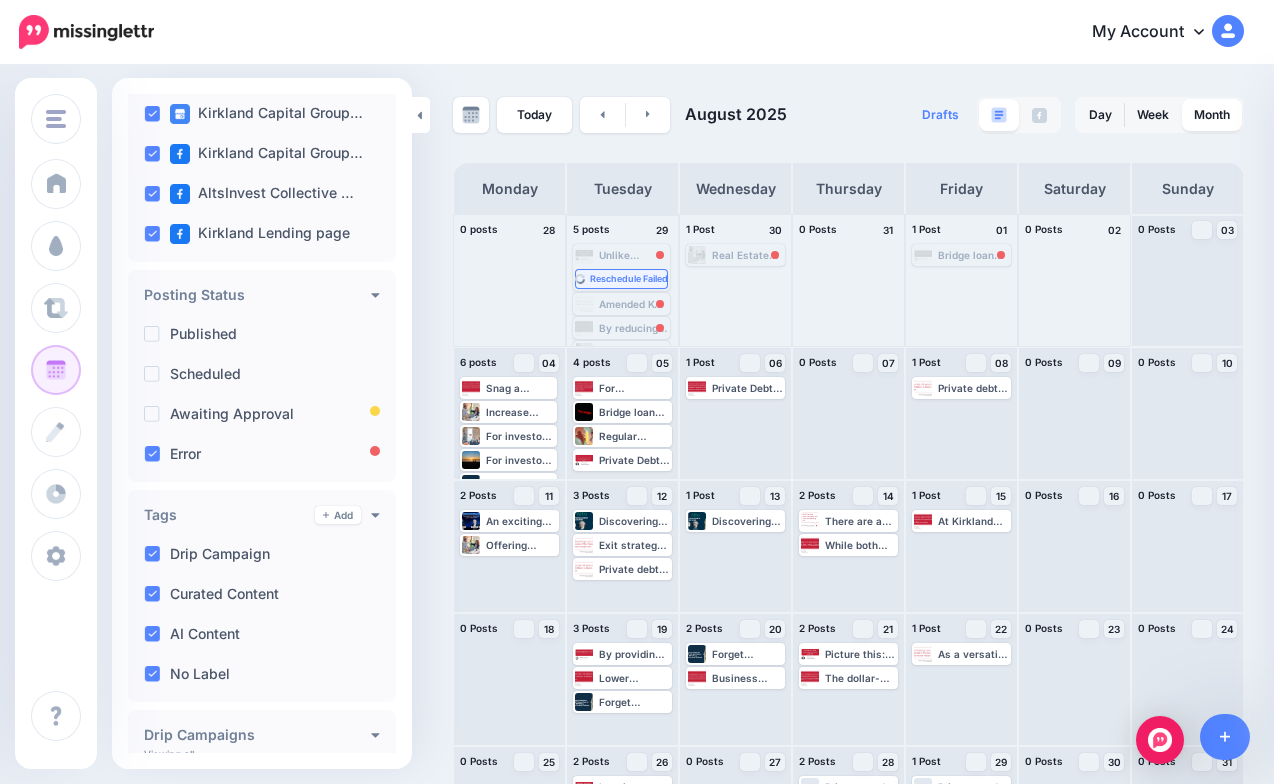 click on "Reschedule Failed" at bounding box center [629, 279] 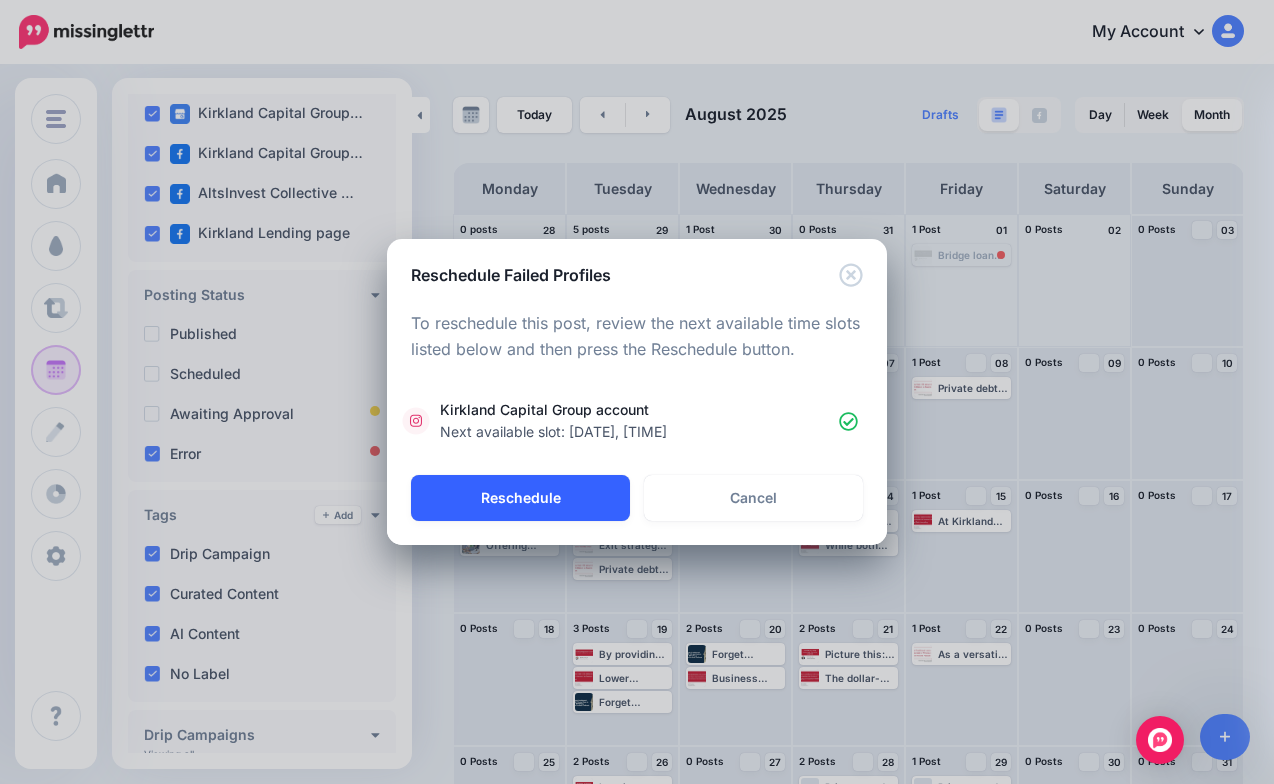 click on "Reschedule" at bounding box center [520, 498] 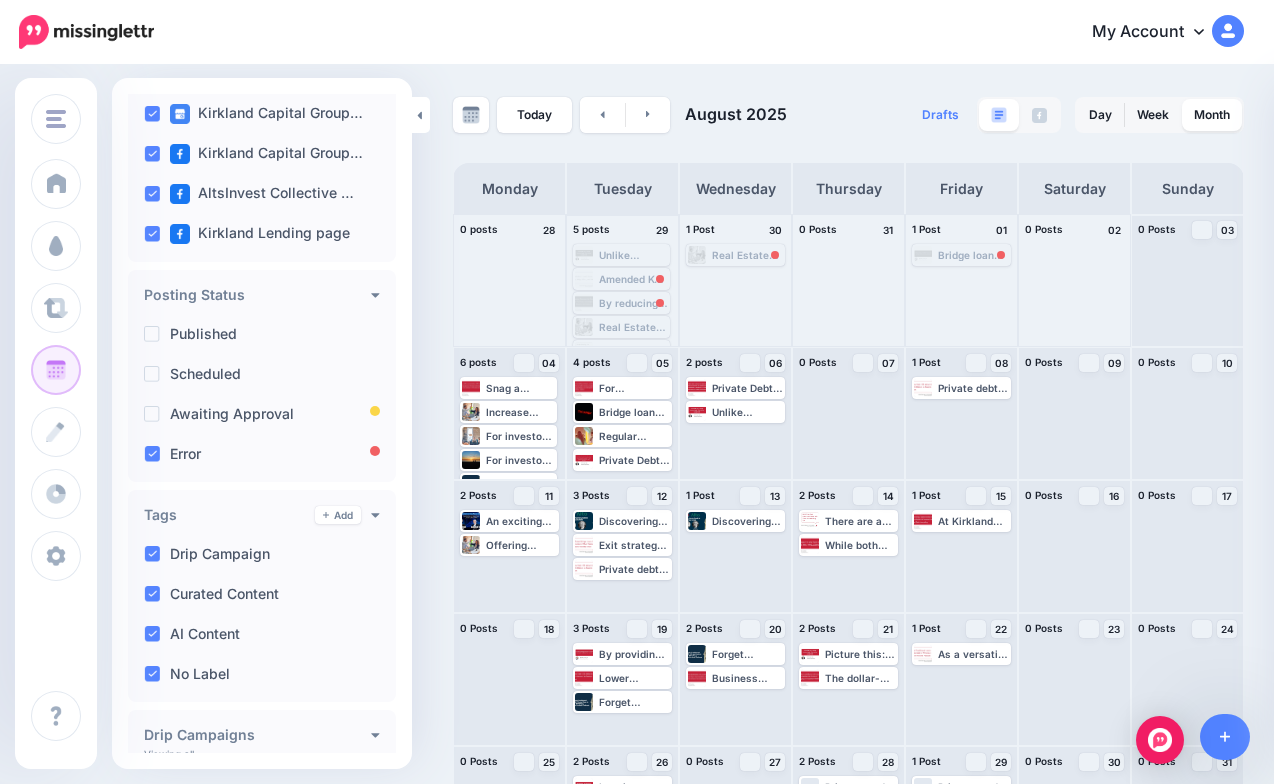 click on "Amended K-1s: Sometimes, K-1s are amended after being issued, requiring investors to file amended tax returns. Learn more 👉 https://lttr.ai/AgTRS #PrivateCredit #IRS1099Form #TaxSeason" at bounding box center [633, 279] 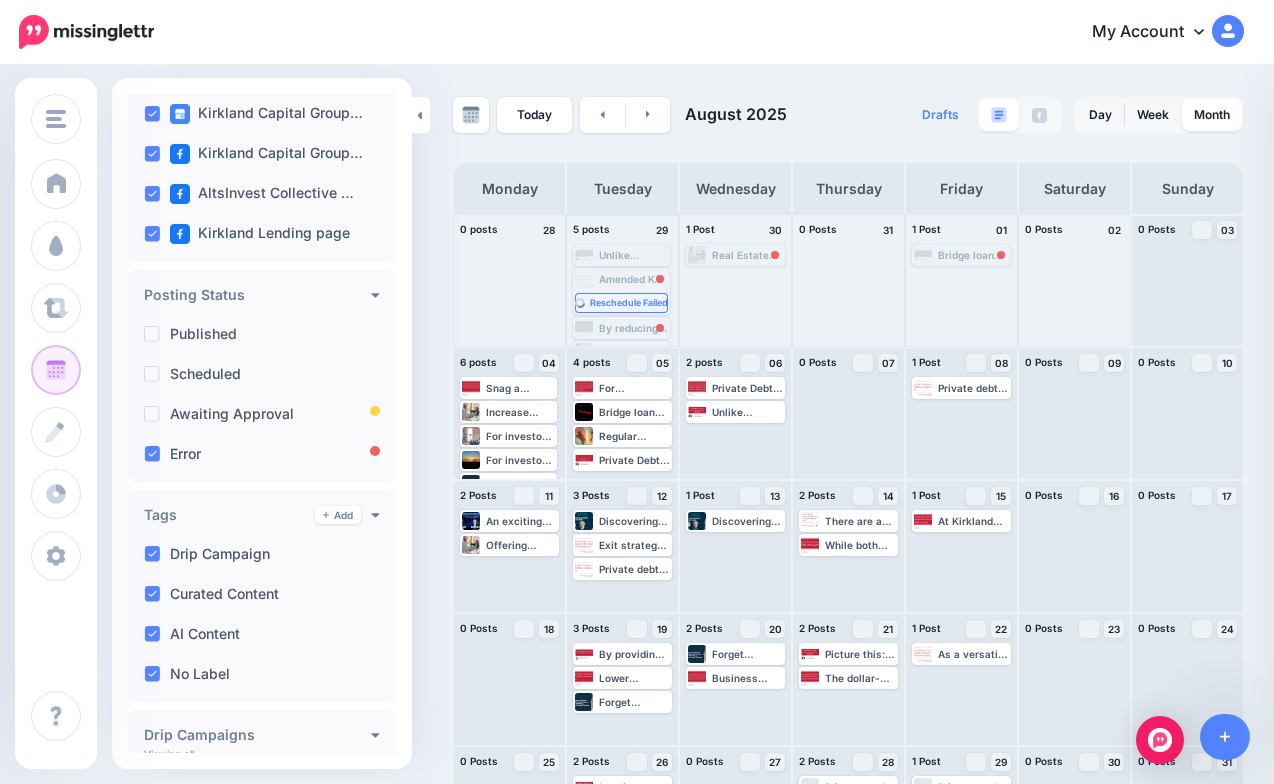 click on "Reschedule Failed" at bounding box center (629, 303) 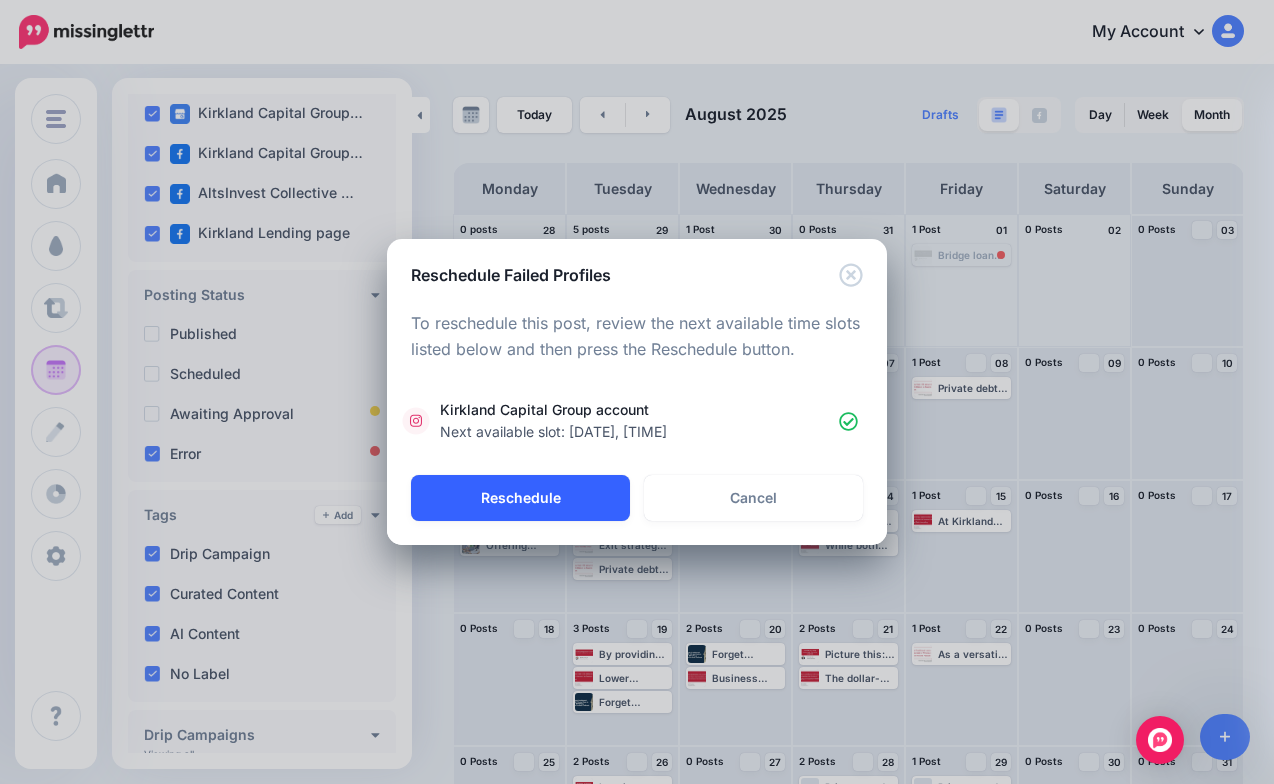 click on "Reschedule" at bounding box center (520, 498) 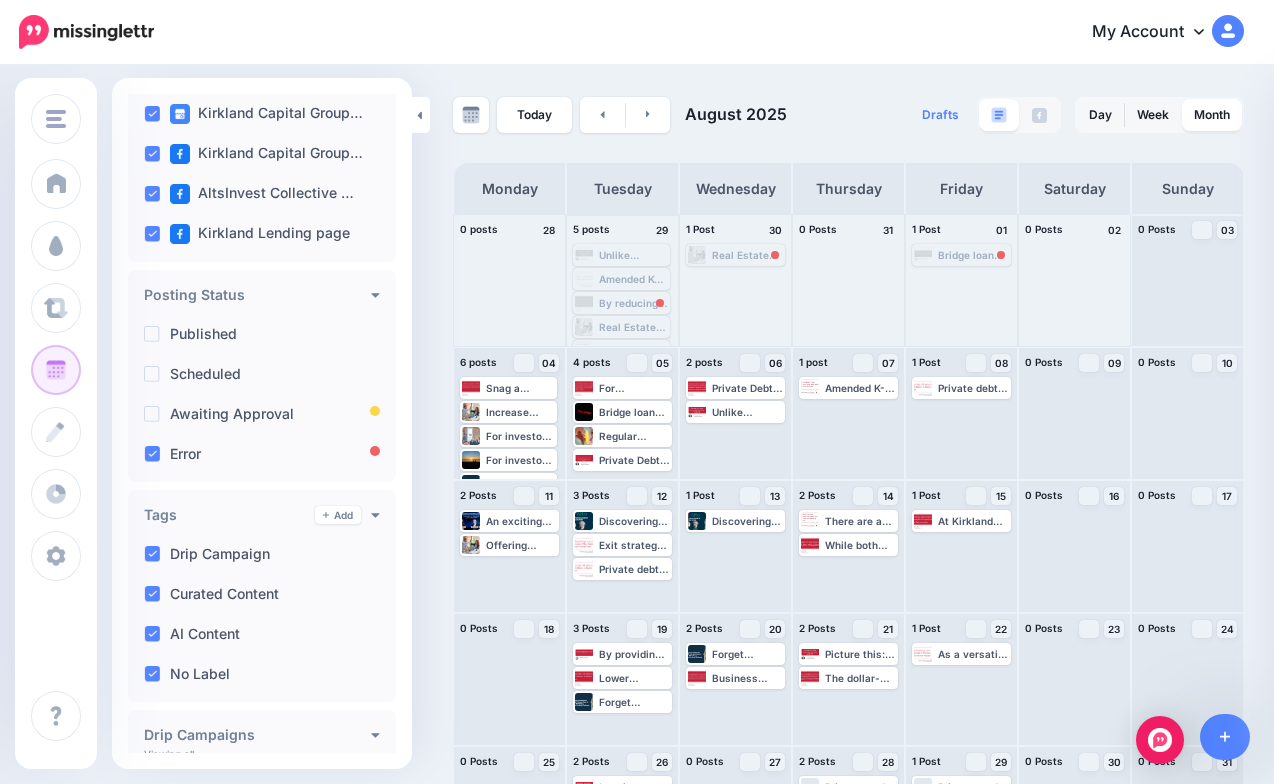 click on "By reducing the buyer's cash requirement to 15% plus closing costs, brokers can enhance their clients’ purchasing power, granting access to more properties. Learn more 👉 https://lttr.ai/AbLTq #CommercialLoanBroker #privatelending #SellerCarry #HighLtvRatio" at bounding box center [633, 303] 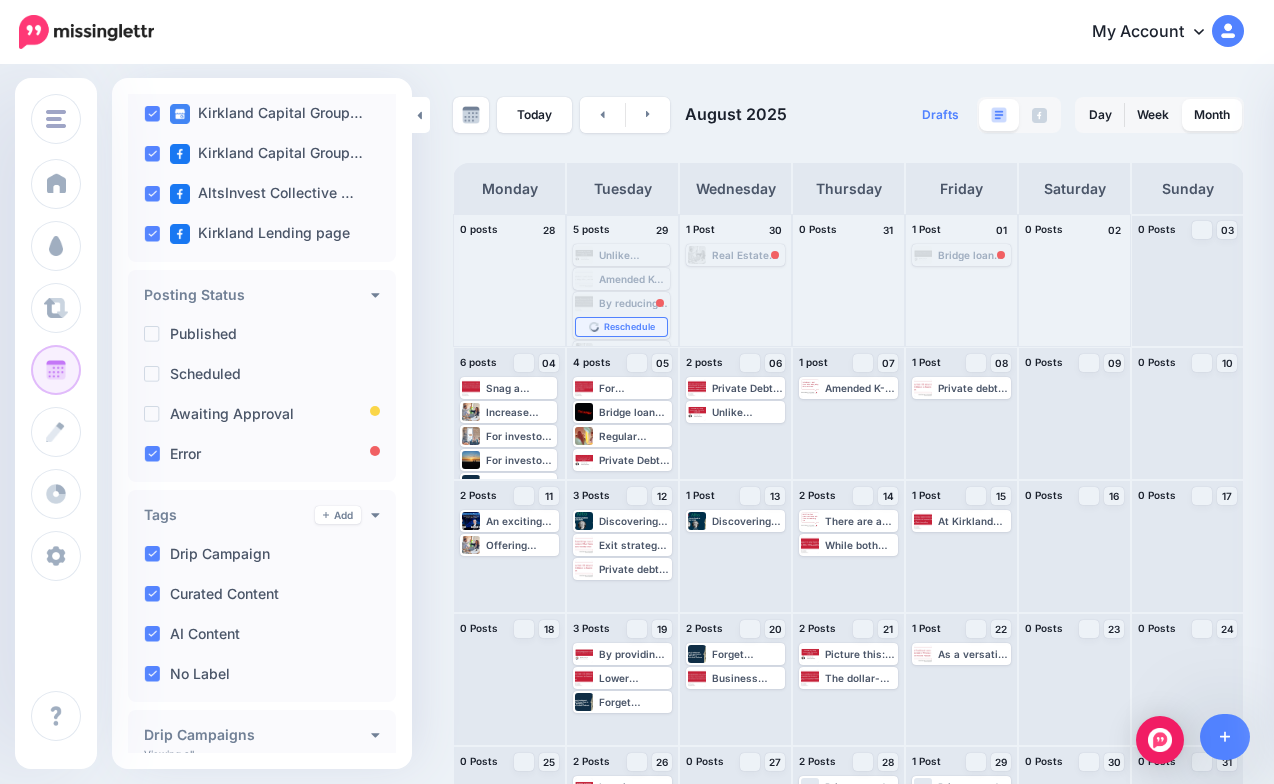 click on "Reschedule" at bounding box center [629, 327] 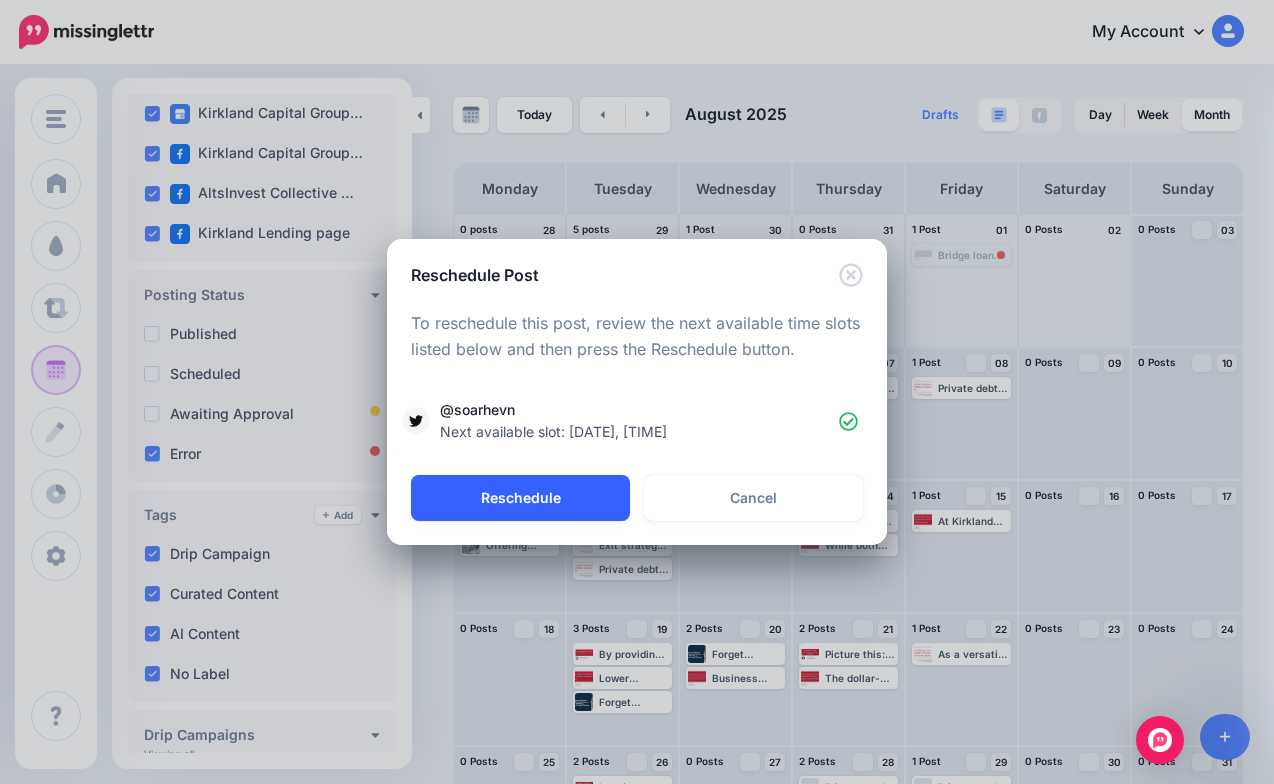 click on "Reschedule" at bounding box center (520, 498) 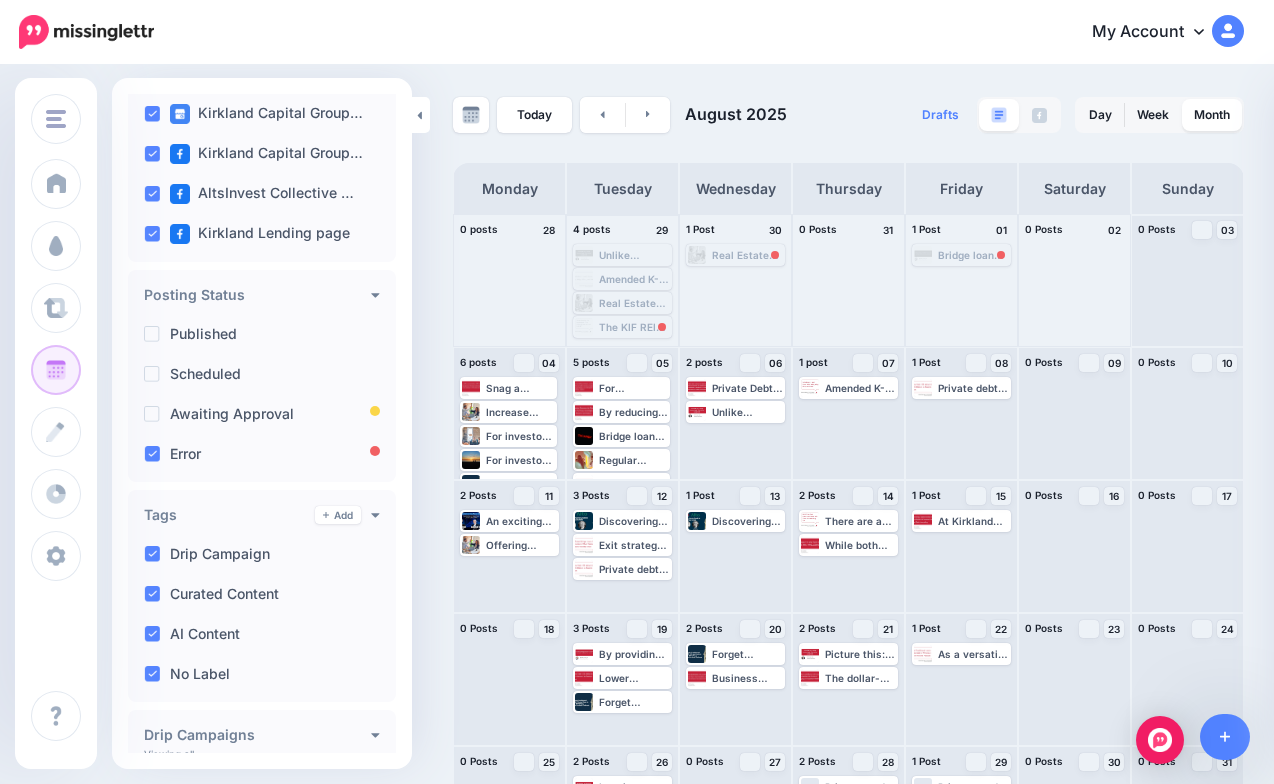 click on "The KIF REIT structure is able to deliver 70 basis points higher after-tax return, assuming the highest tax rate of 37%, compared to the fund with no REIT structure.  Learn more 👉 https://lttr.ai/AgLQn #REIT #PrivateCredit #PrivateFund" at bounding box center (634, 327) 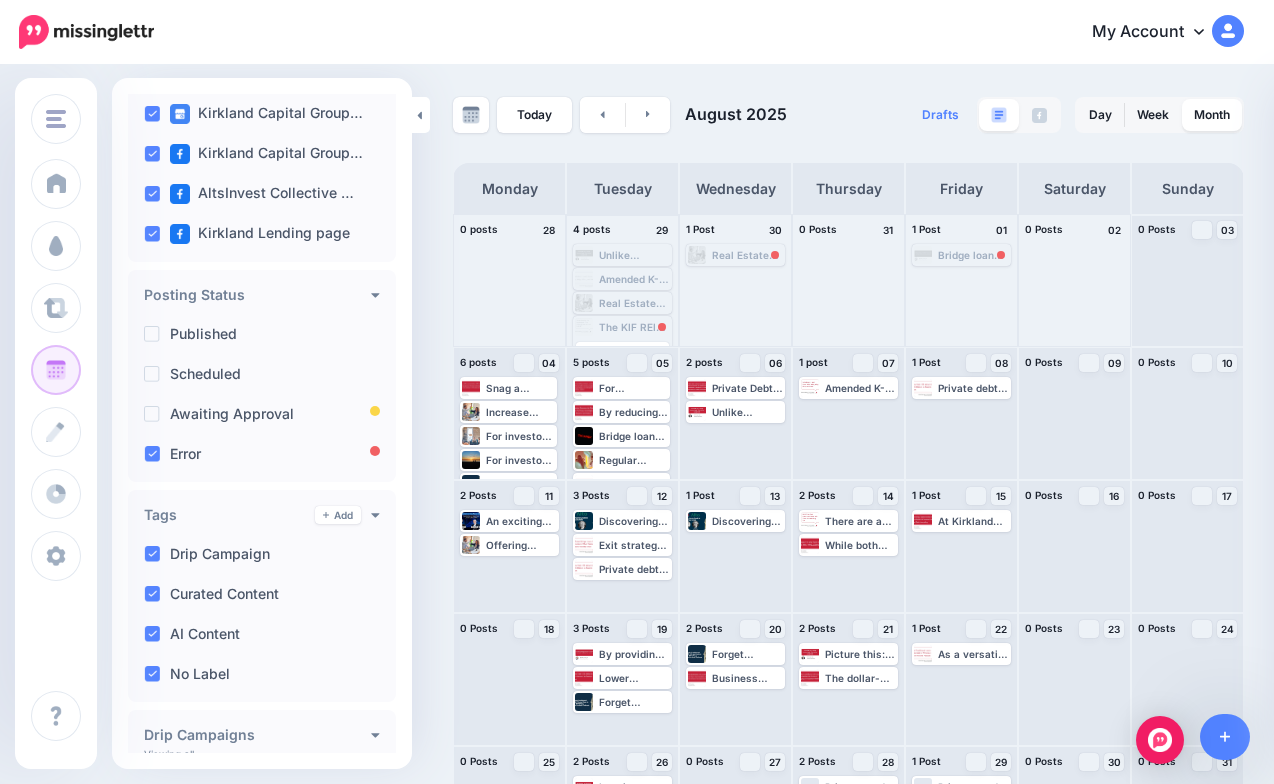 click on "The KIF REIT structure is able to deliver 70 basis points higher after-tax return, assuming the highest tax rate of 37%, compared to the fund with no REIT structure.  Learn more 👉 https://lttr.ai/AgLQn #REIT #PrivateCredit #PrivateFund" at bounding box center (634, 327) 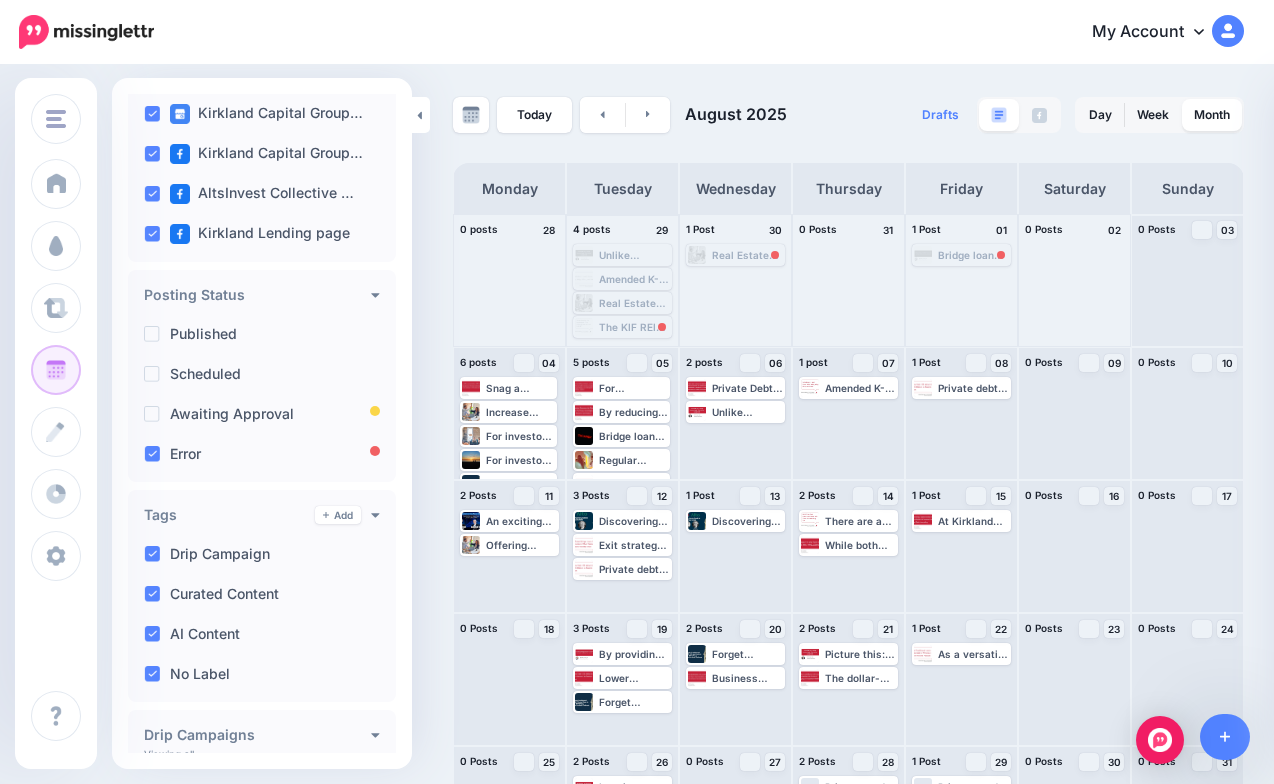 click on "The KIF REIT structure is able to deliver 70 basis points higher after-tax return, assuming the highest tax rate of 37%, compared to the fund with no REIT structure.  Learn more 👉 https://lttr.ai/AgLQn #REIT #PrivateCredit #PrivateFund" at bounding box center (634, 327) 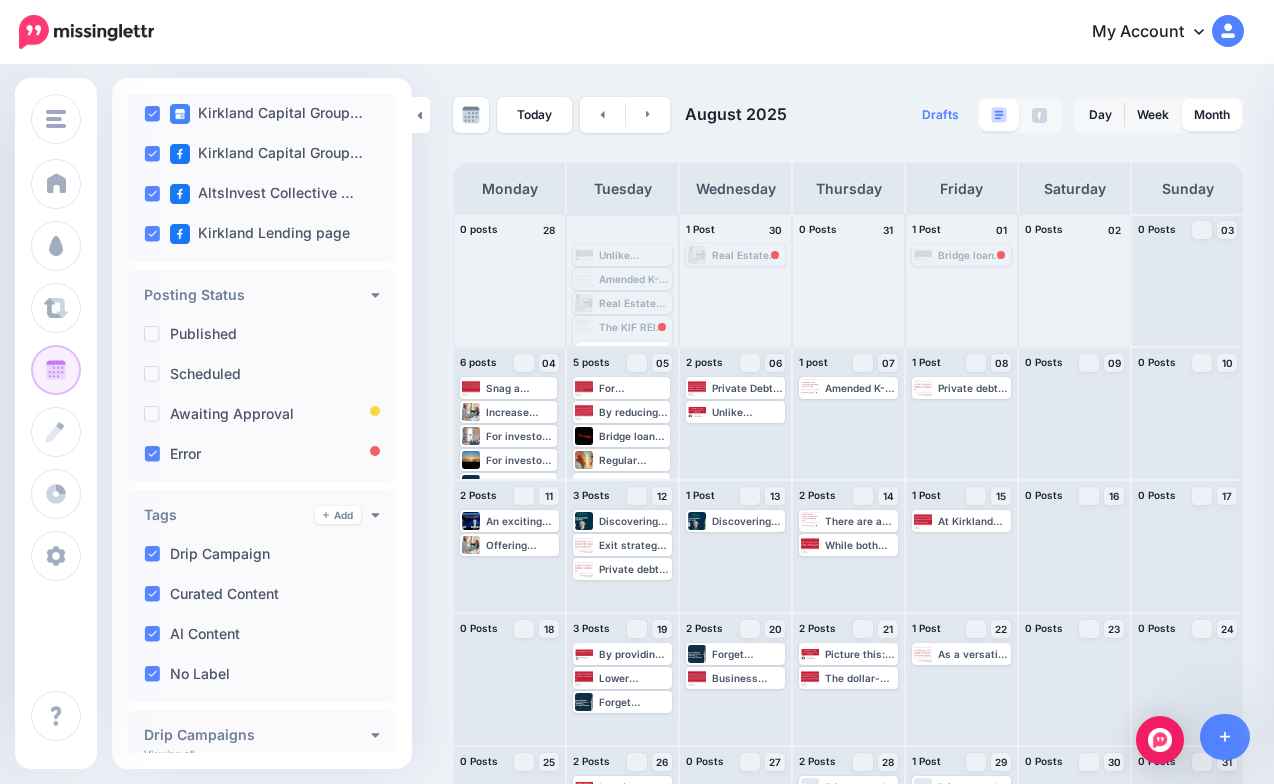 scroll, scrollTop: 25, scrollLeft: 0, axis: vertical 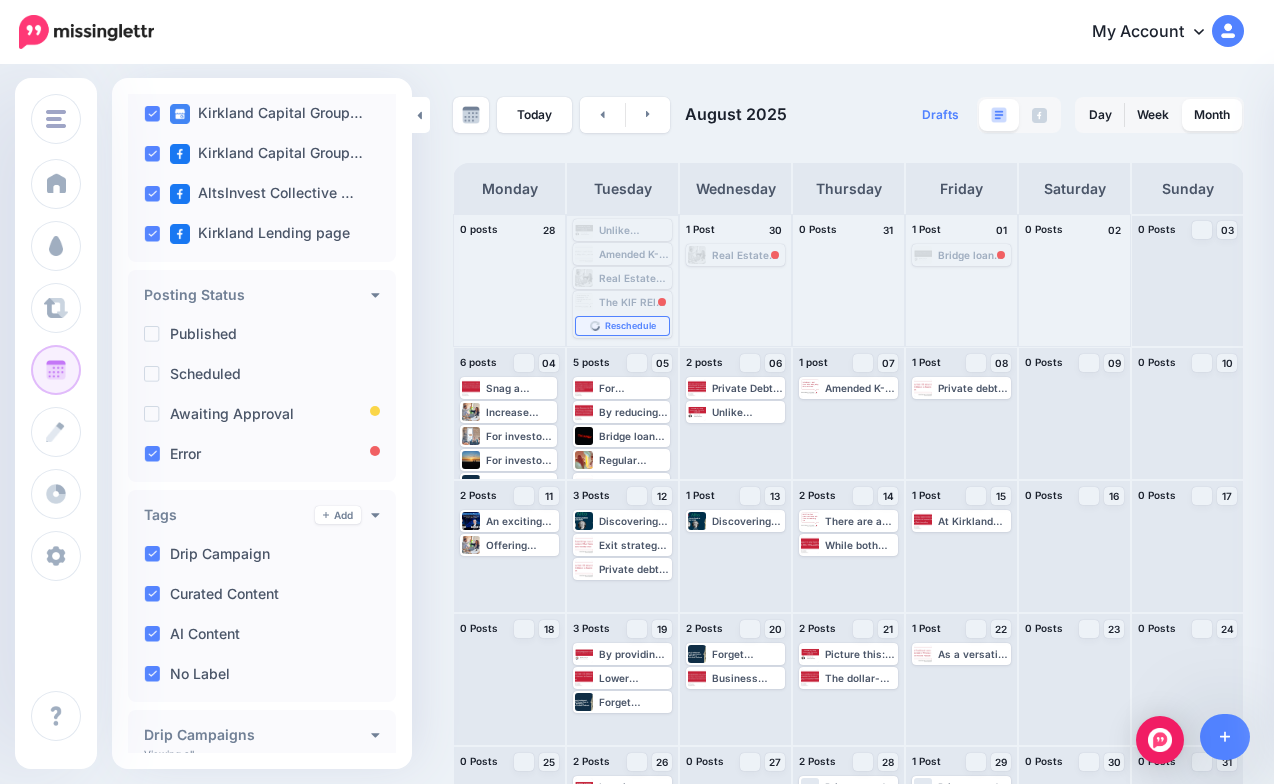 click on "Reschedule" at bounding box center (622, 326) 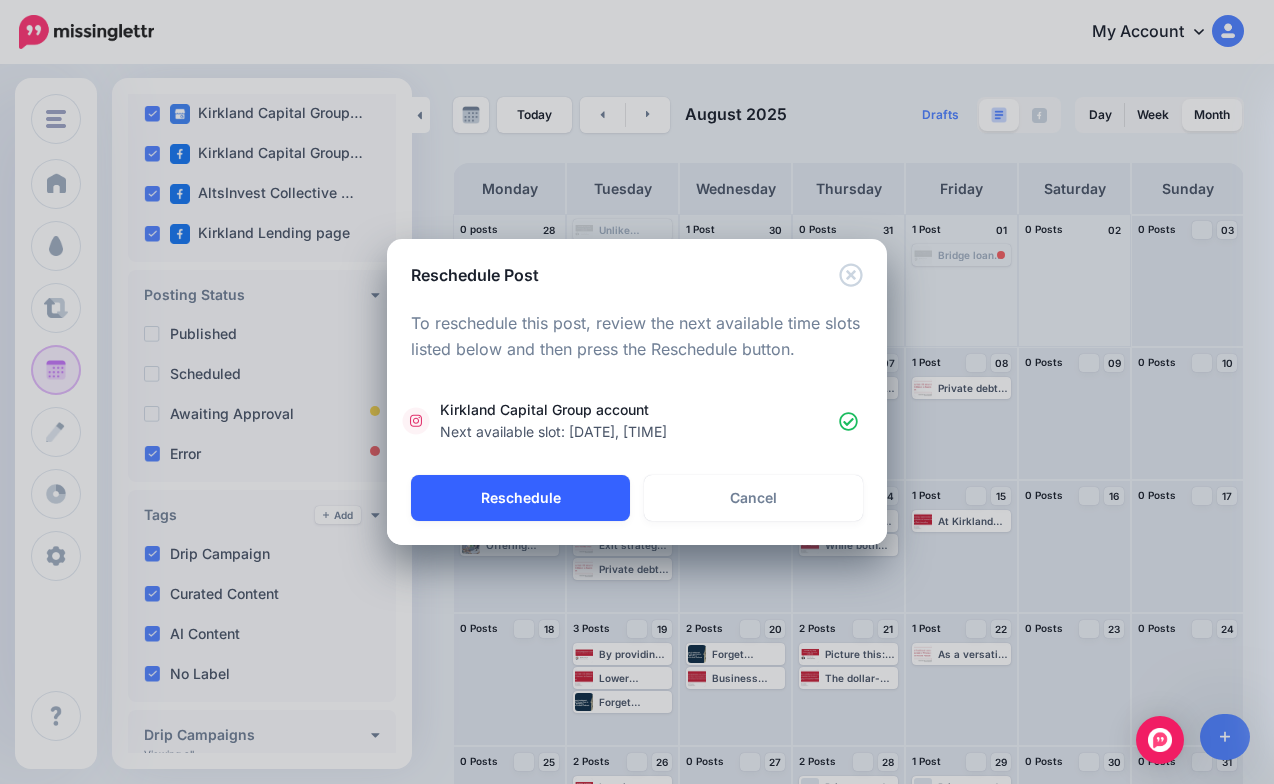 click on "Reschedule" at bounding box center [520, 498] 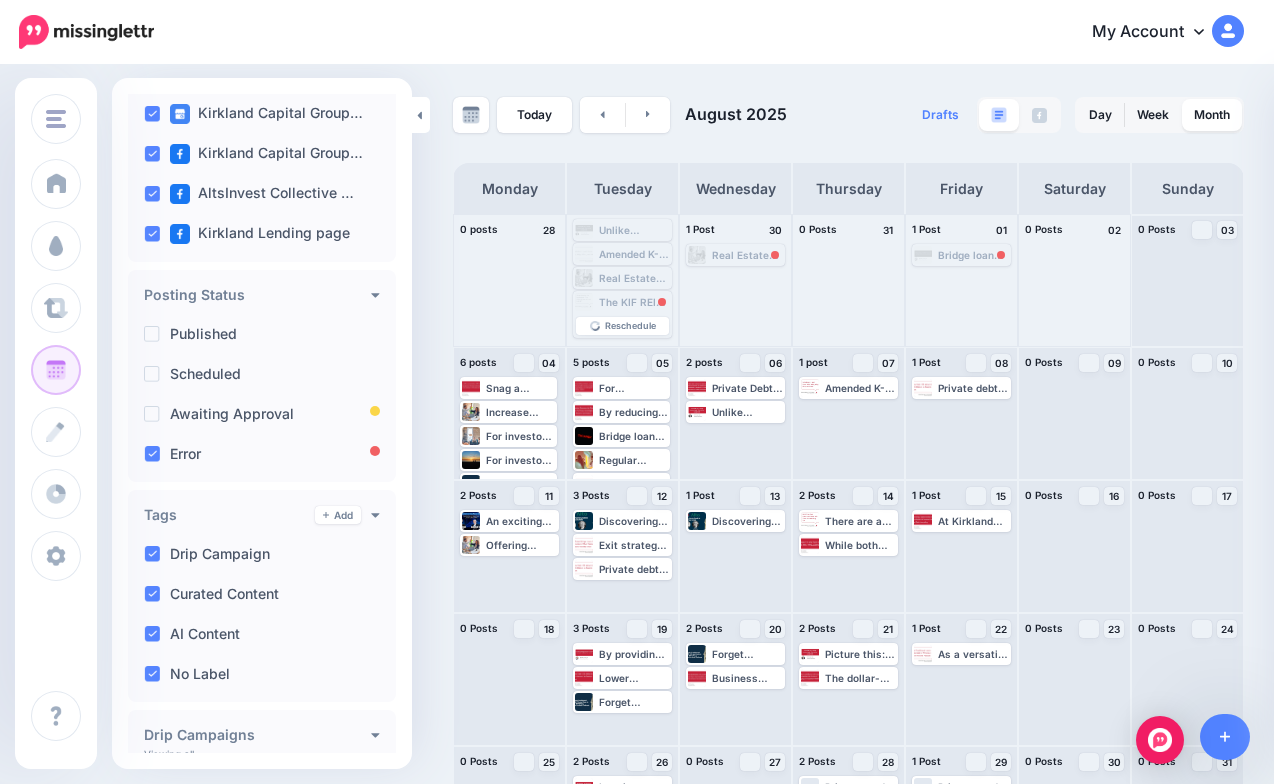 scroll, scrollTop: 0, scrollLeft: 0, axis: both 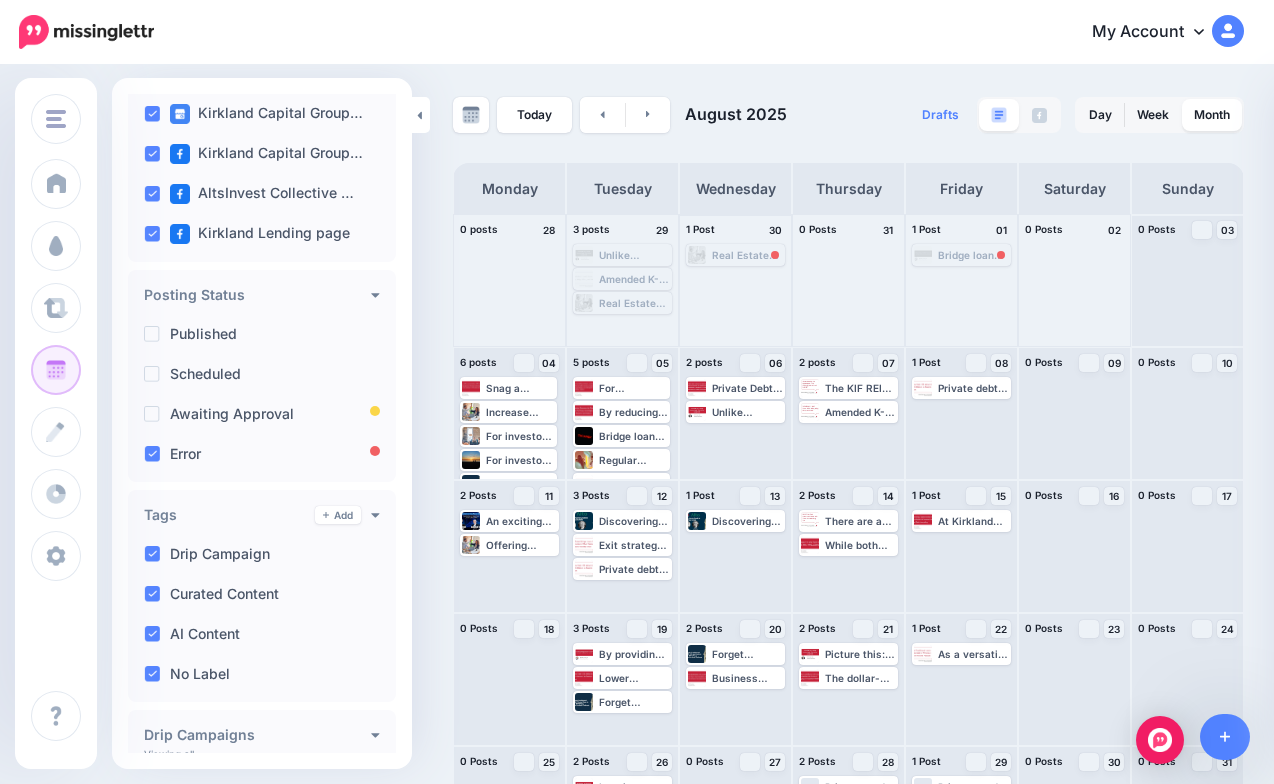 click on "Real Estate Bridge Loans 101 for Investors: What Passive Investors Need to Know ▸ https://lttr.ai/AhG3I #BridgeLoan #PrivateCredit #AlternativeInvestments" at bounding box center [747, 255] 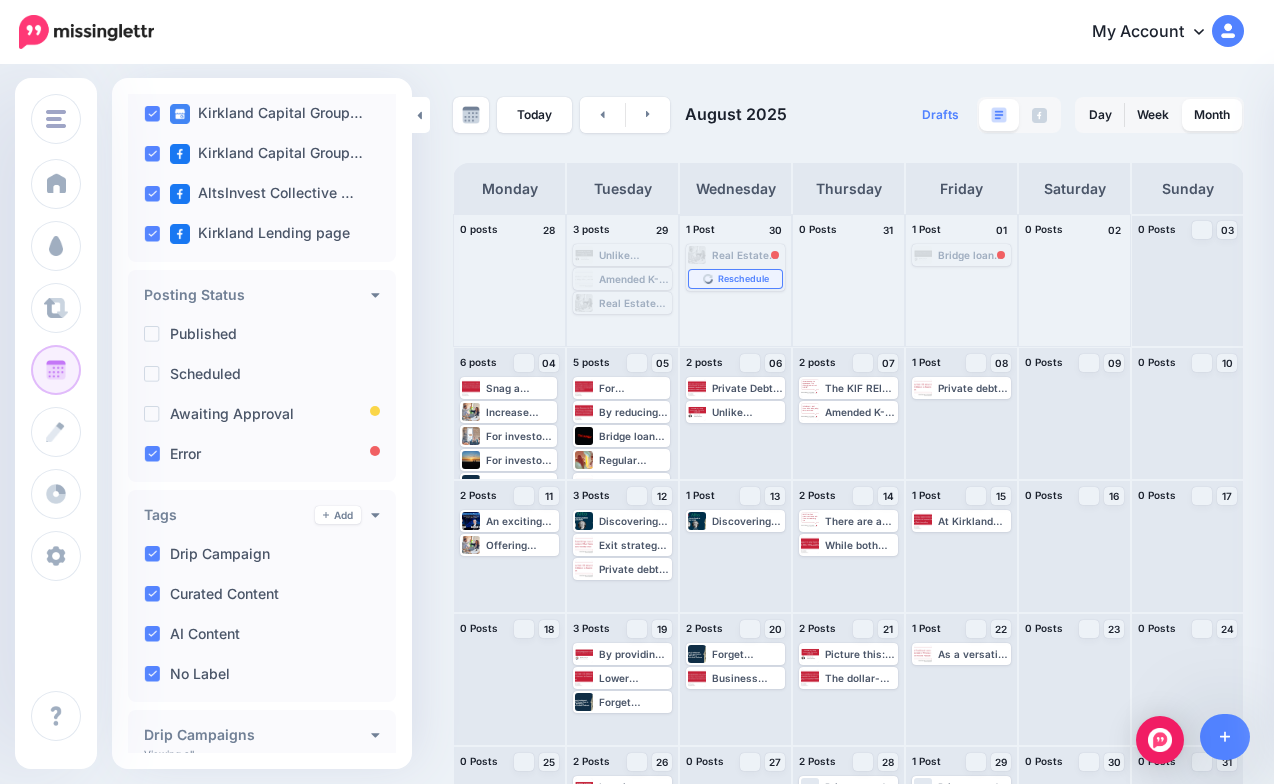 click on "Reschedule" at bounding box center (743, 279) 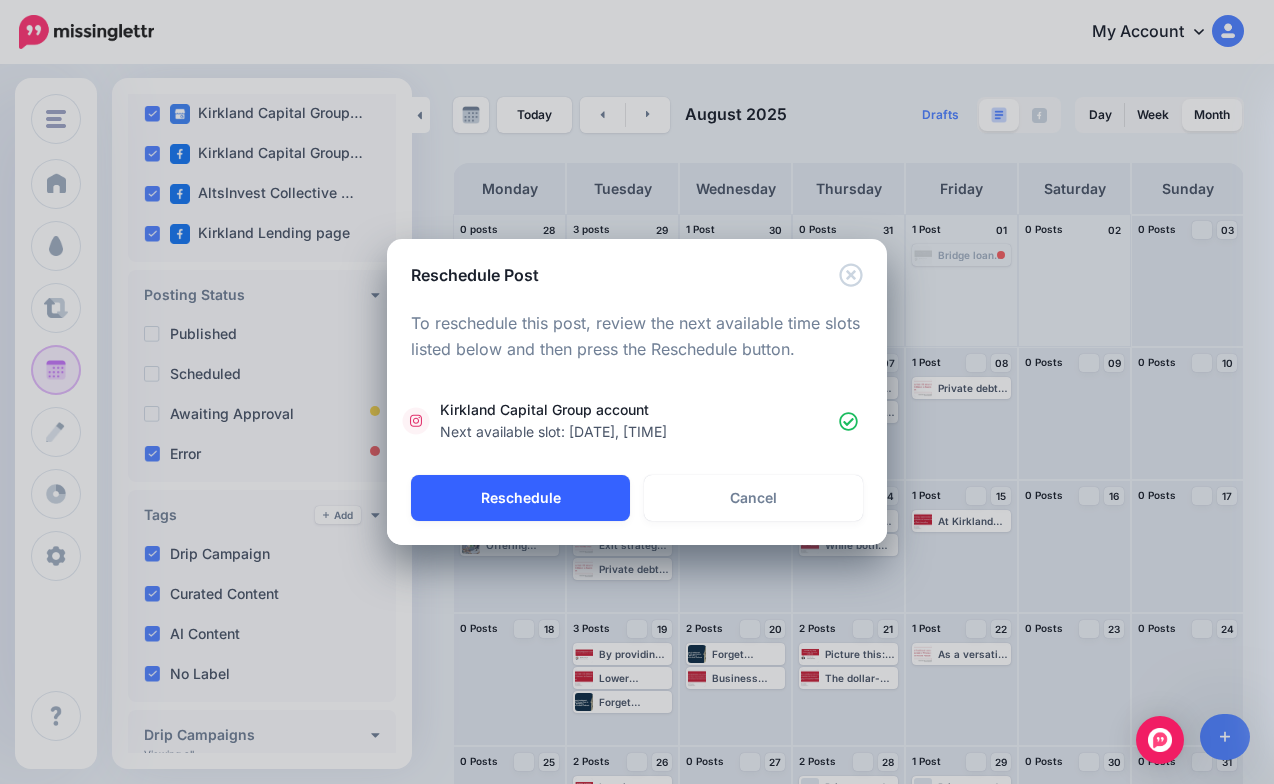 click on "Reschedule" at bounding box center (520, 498) 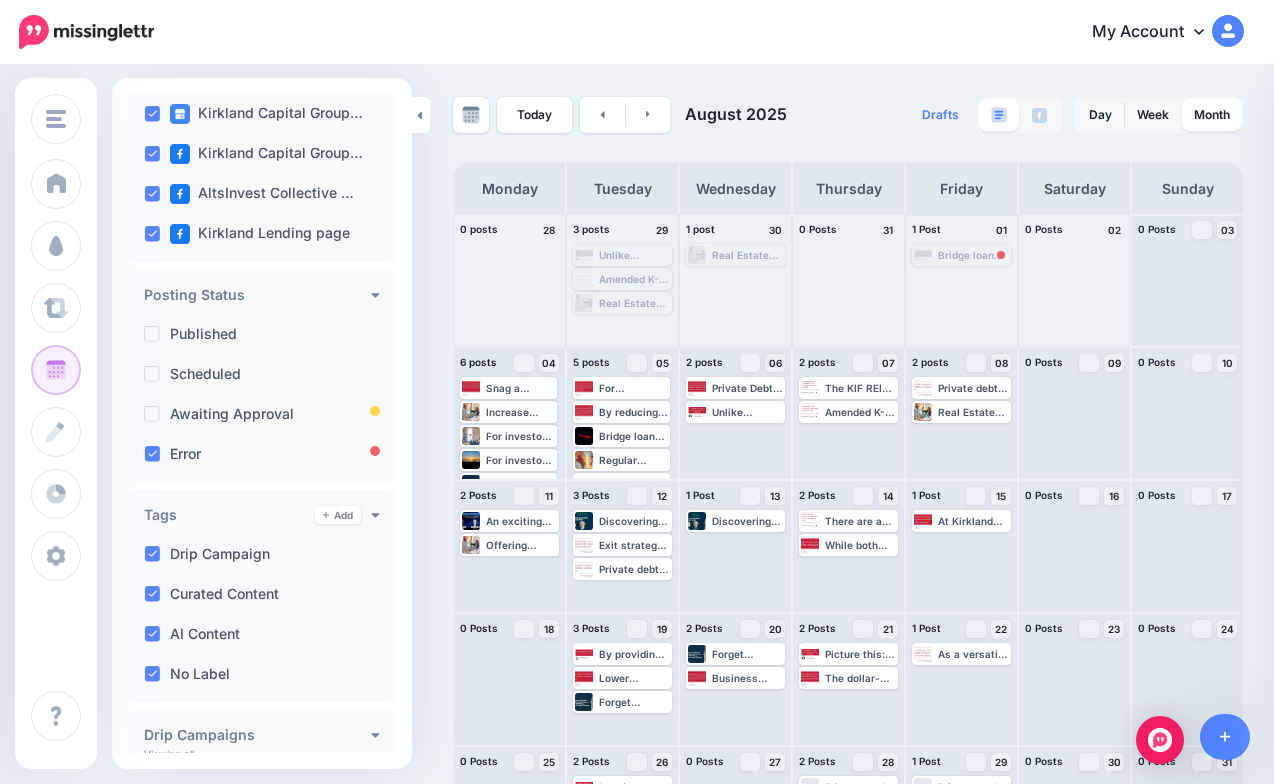 click on "Bridge loans represent an exciting opportunity for investors looking to diversify their portfolios with an asset class that offers higher yields and shorter-term capital turnover. Learn more 👉 https://lttr.ai/AhLv9 #BridgeLoan #PrivateCredit #AlternativeInvestments" at bounding box center [973, 255] 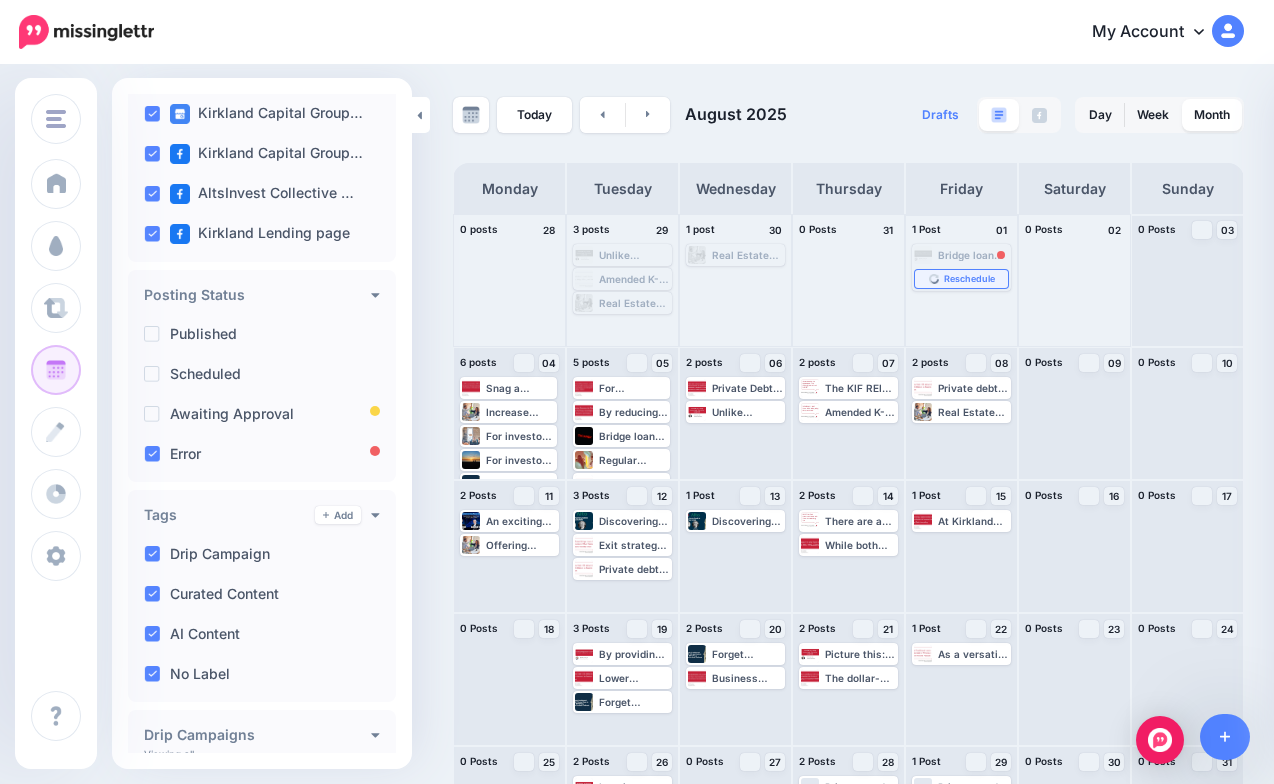 click on "Reschedule" at bounding box center (961, 279) 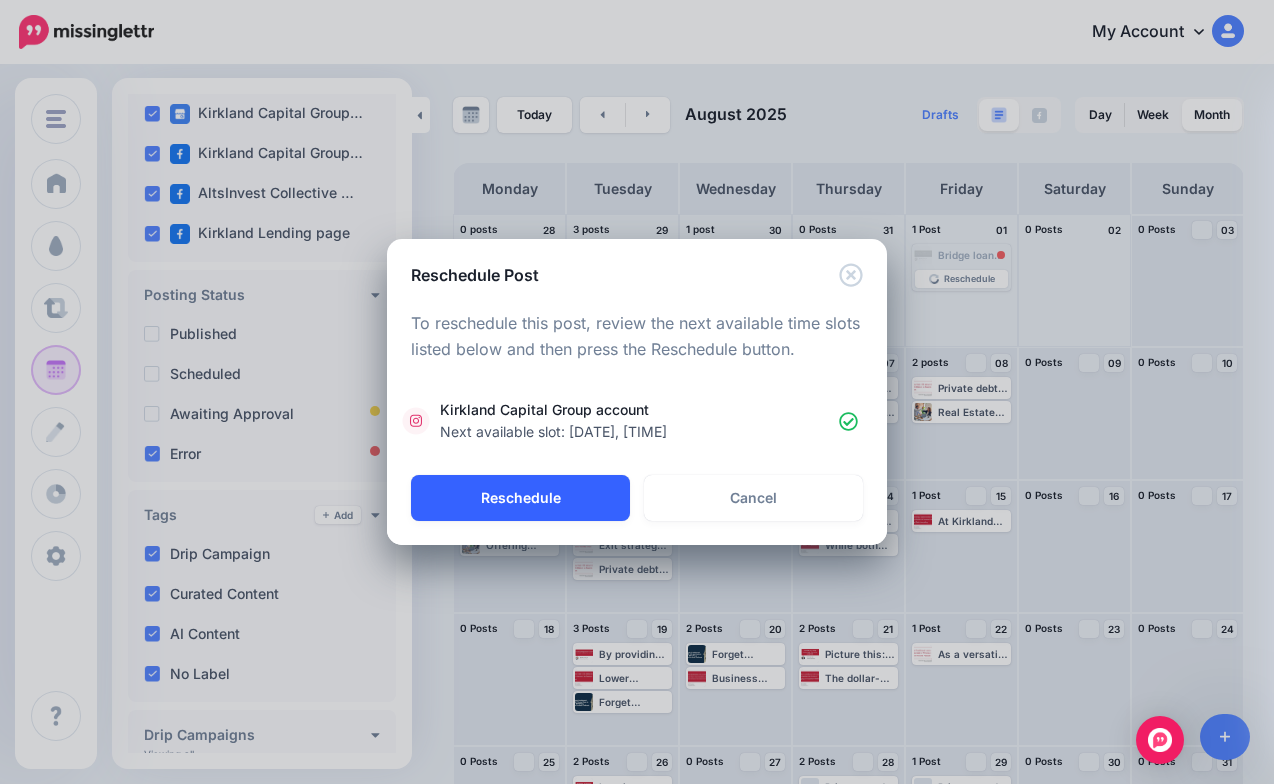 click on "Reschedule" at bounding box center [520, 498] 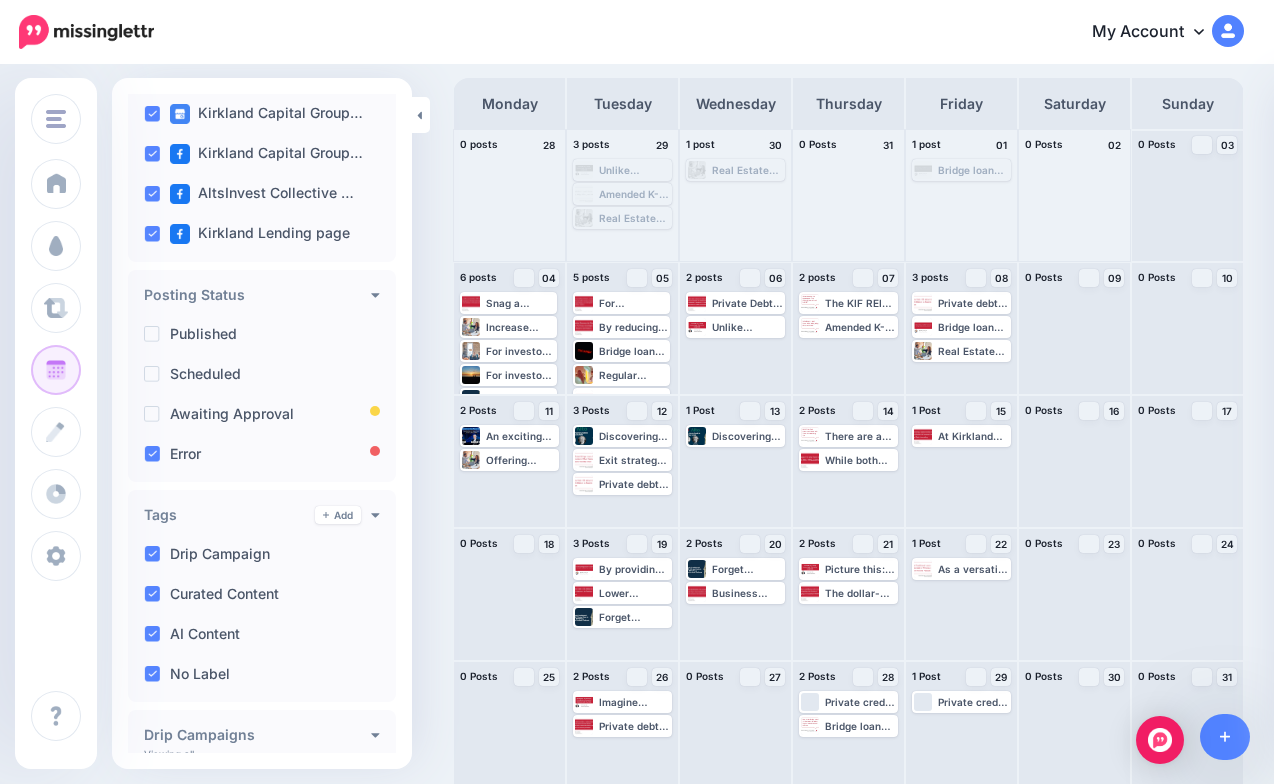 scroll, scrollTop: 95, scrollLeft: 0, axis: vertical 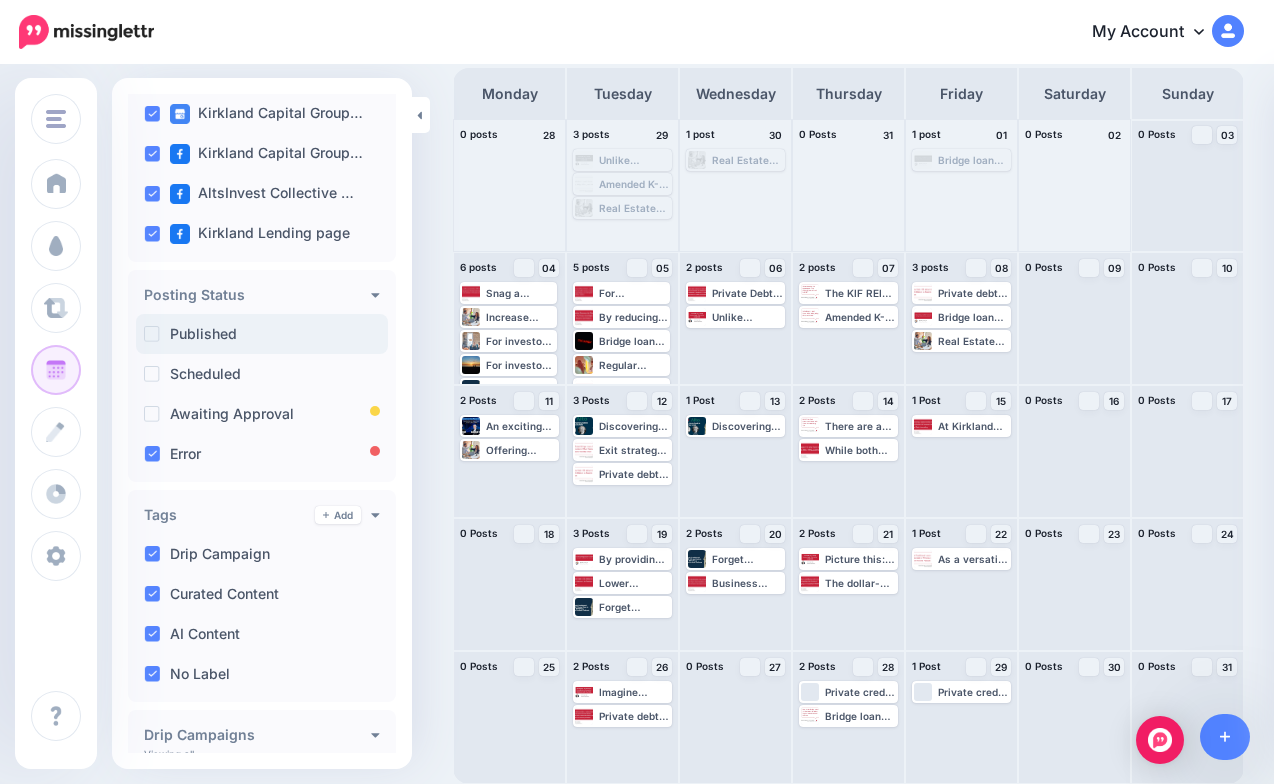click on "Published" at bounding box center [203, 334] 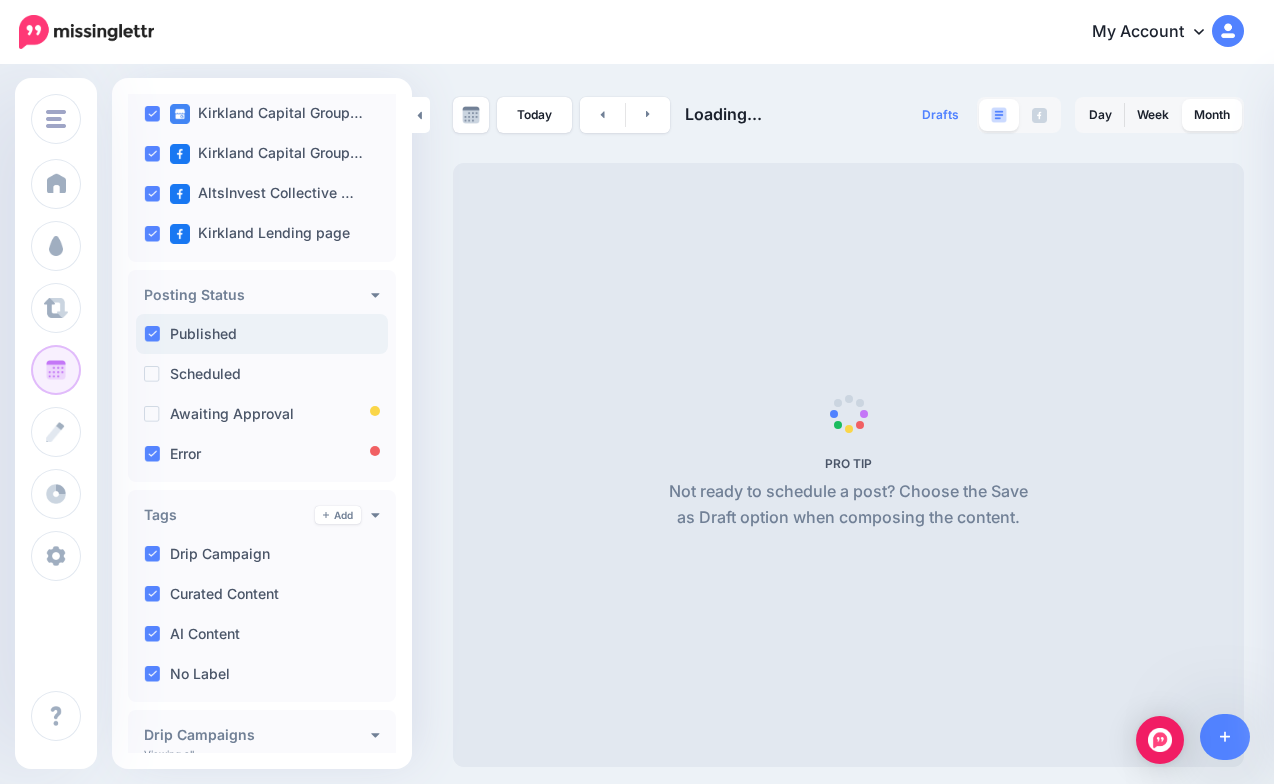 scroll, scrollTop: 0, scrollLeft: 0, axis: both 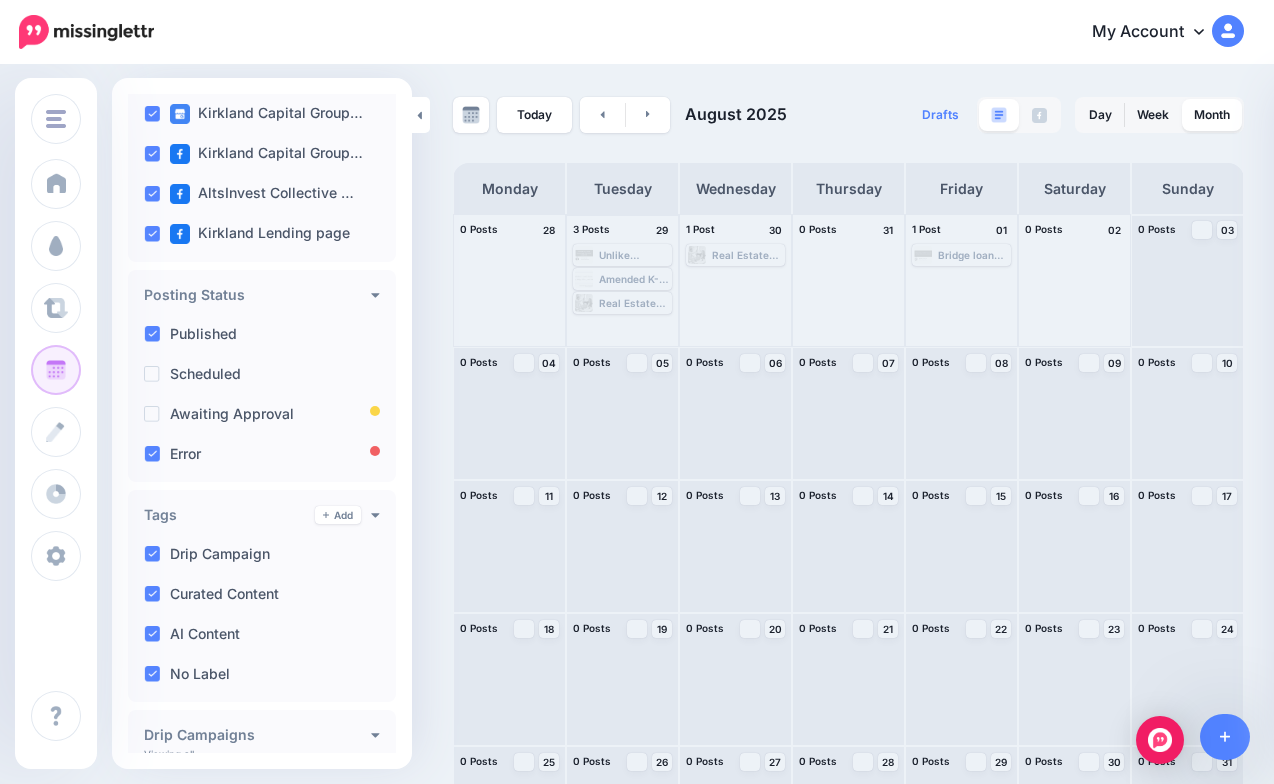 click on "Unlike traditional investments, alternatives often require in-depth due diligence, niche expertise, and a level of trust that only comes from meaningful connections. Learn more 👉 https://lttr.ai/AgTRR #DueDiligence #StrategicNetworking #AlternativeInvestments" at bounding box center (634, 255) 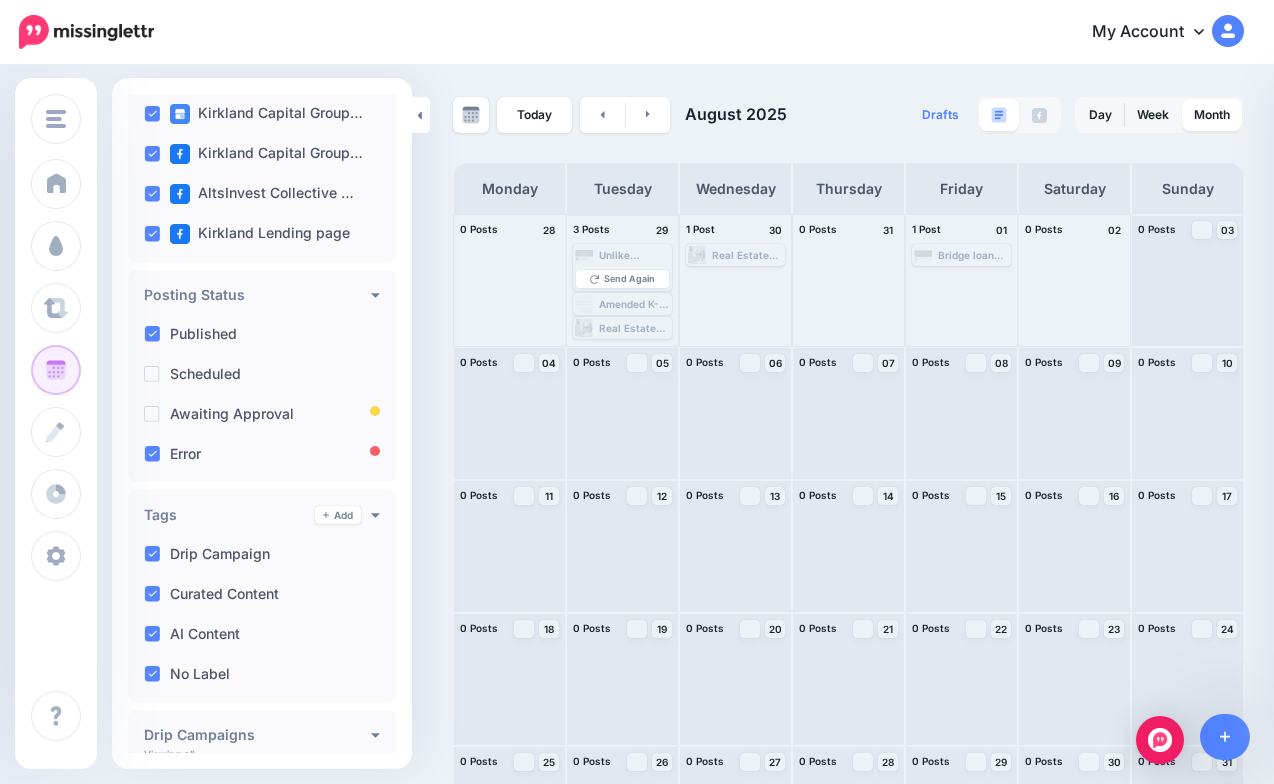 click on "Amended K-1s: Sometimes, K-1s are amended after being issued, requiring investors to file amended tax returns. Learn more 👉 https://lttr.ai/AgTRS #PrivateCredit #IRS1099Form #TaxSeason" at bounding box center (634, 304) 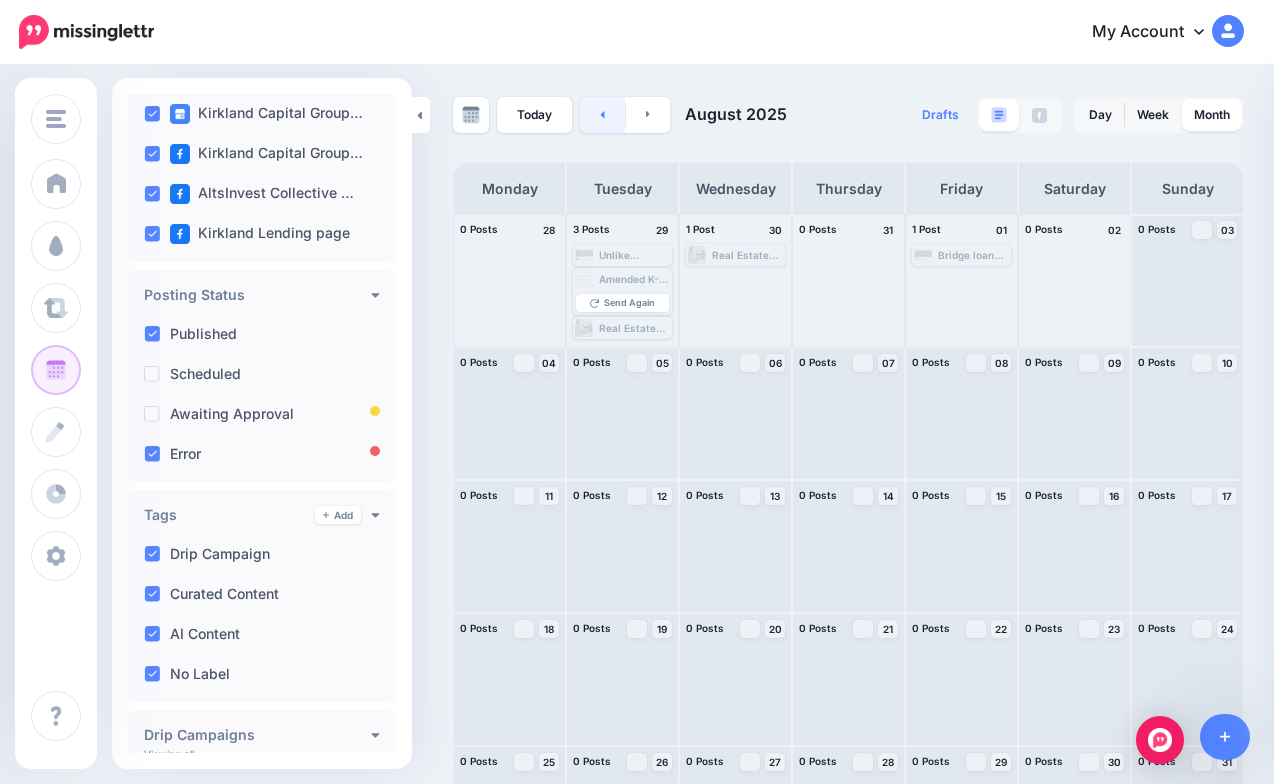 click at bounding box center [602, 115] 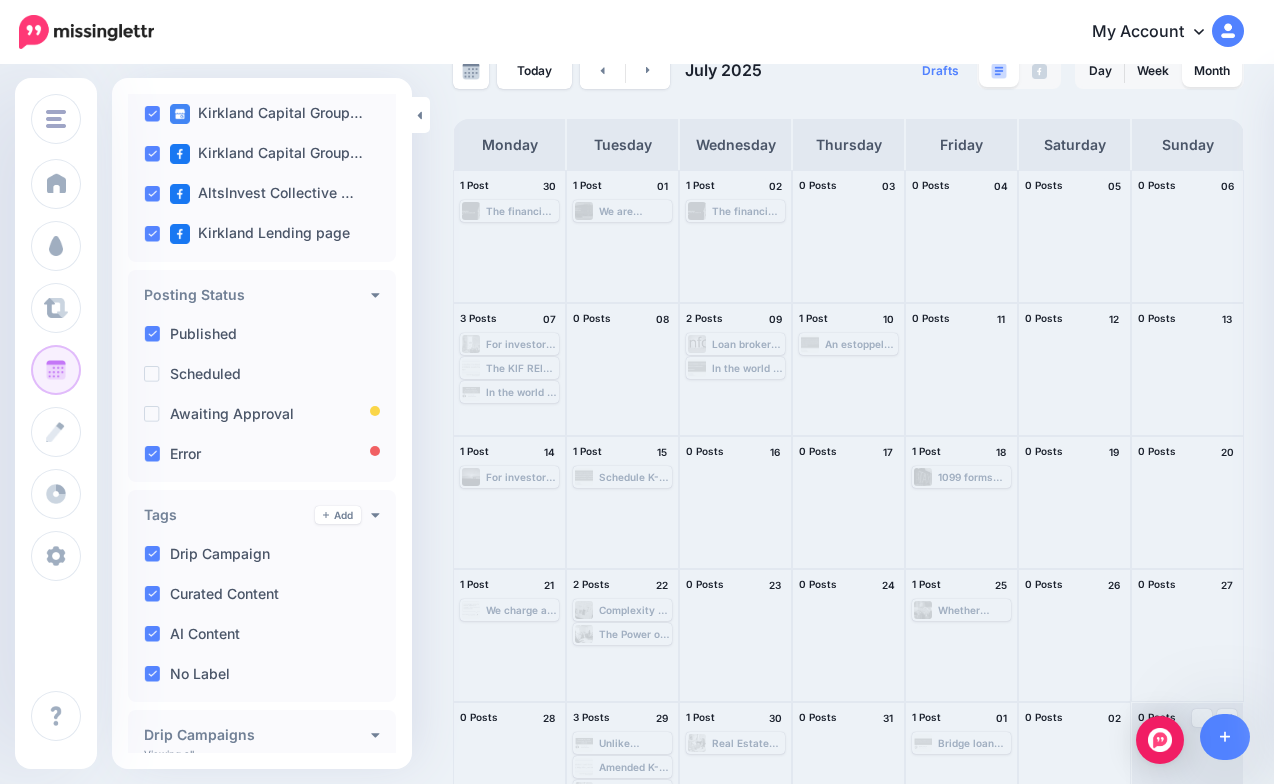 scroll, scrollTop: 95, scrollLeft: 0, axis: vertical 